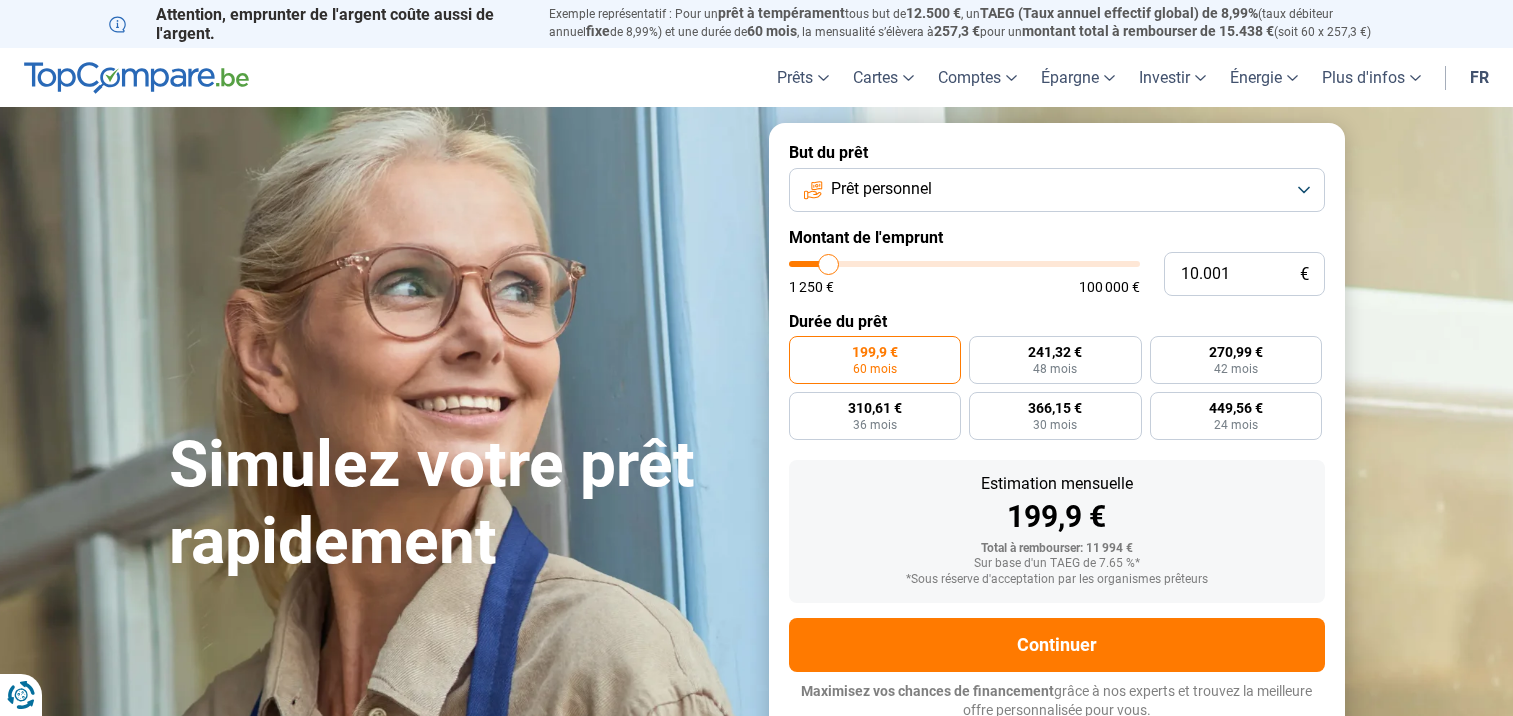 scroll, scrollTop: 0, scrollLeft: 0, axis: both 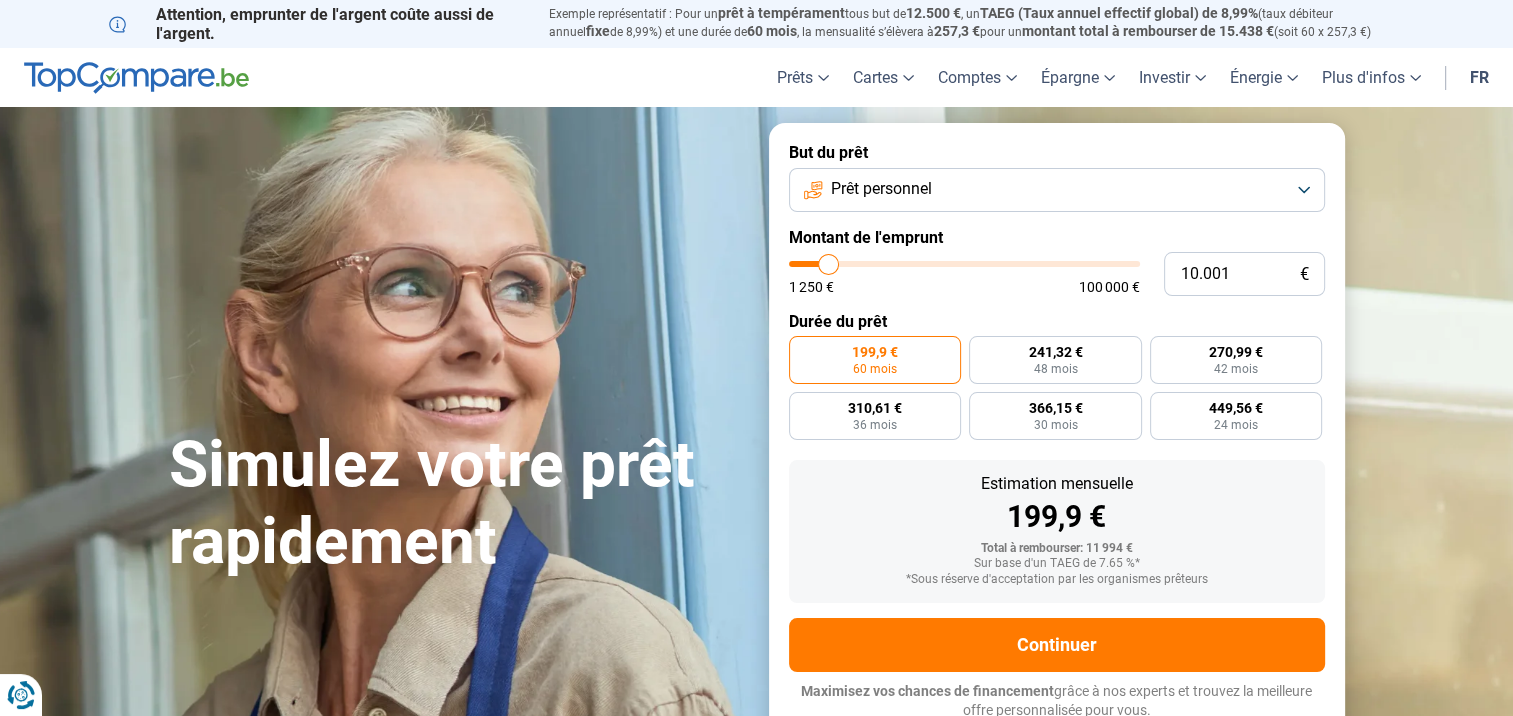 type on "35.250" 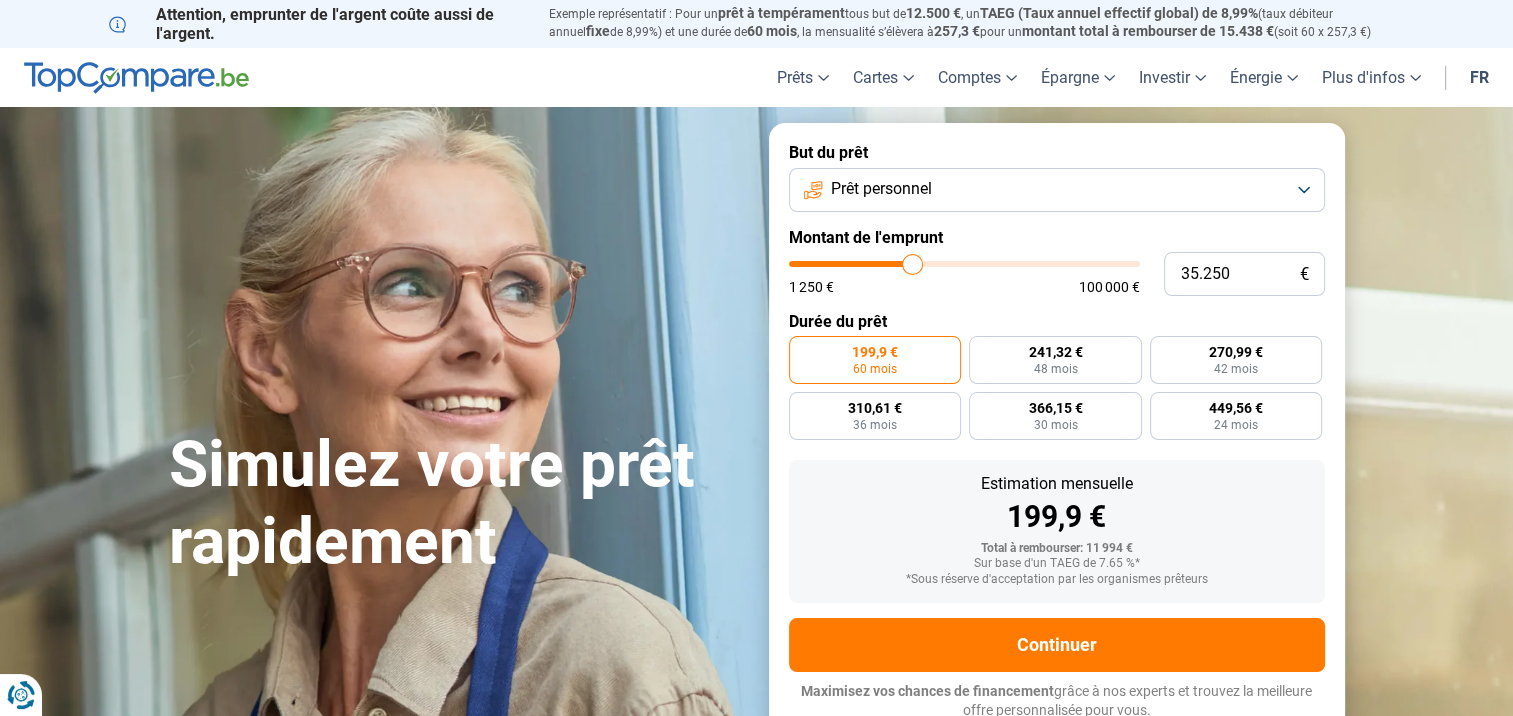 type on "35250" 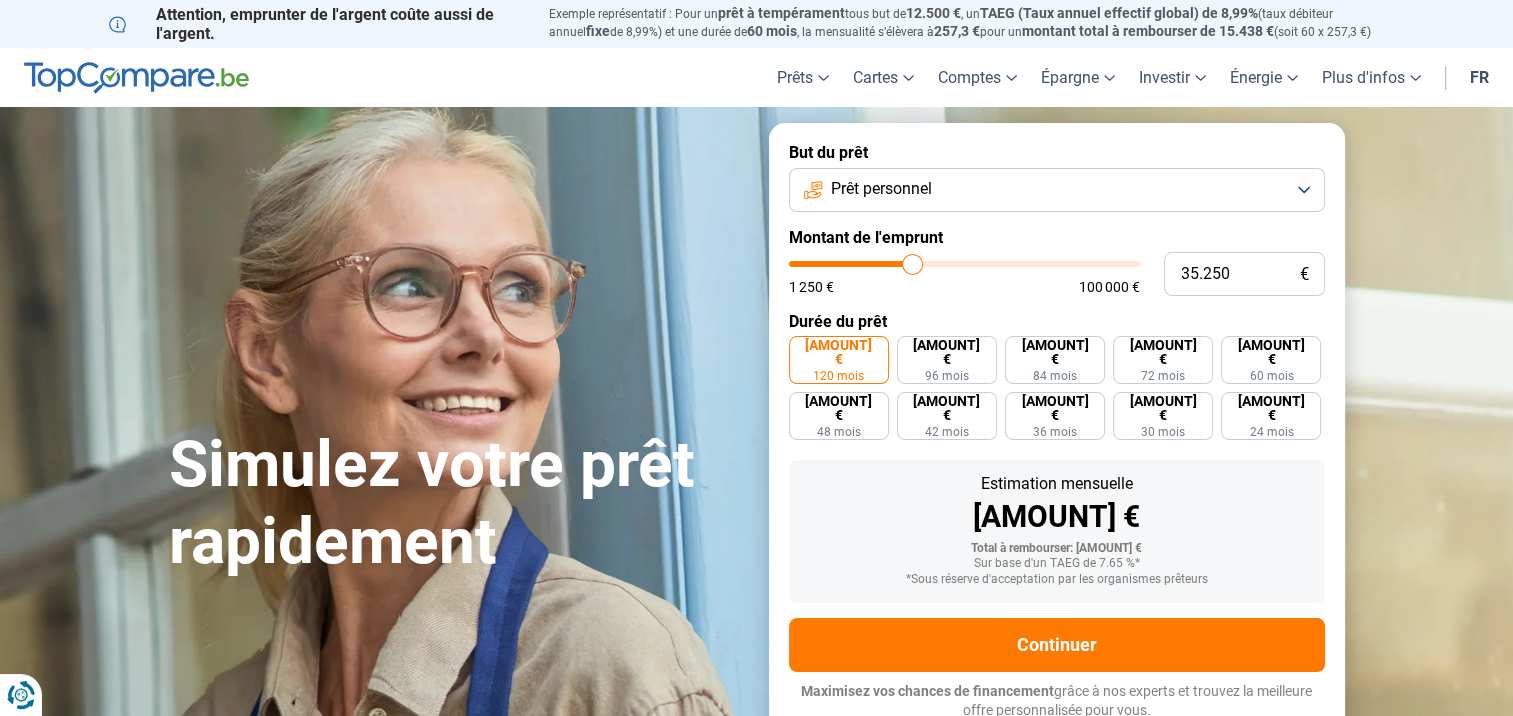 scroll, scrollTop: 6, scrollLeft: 0, axis: vertical 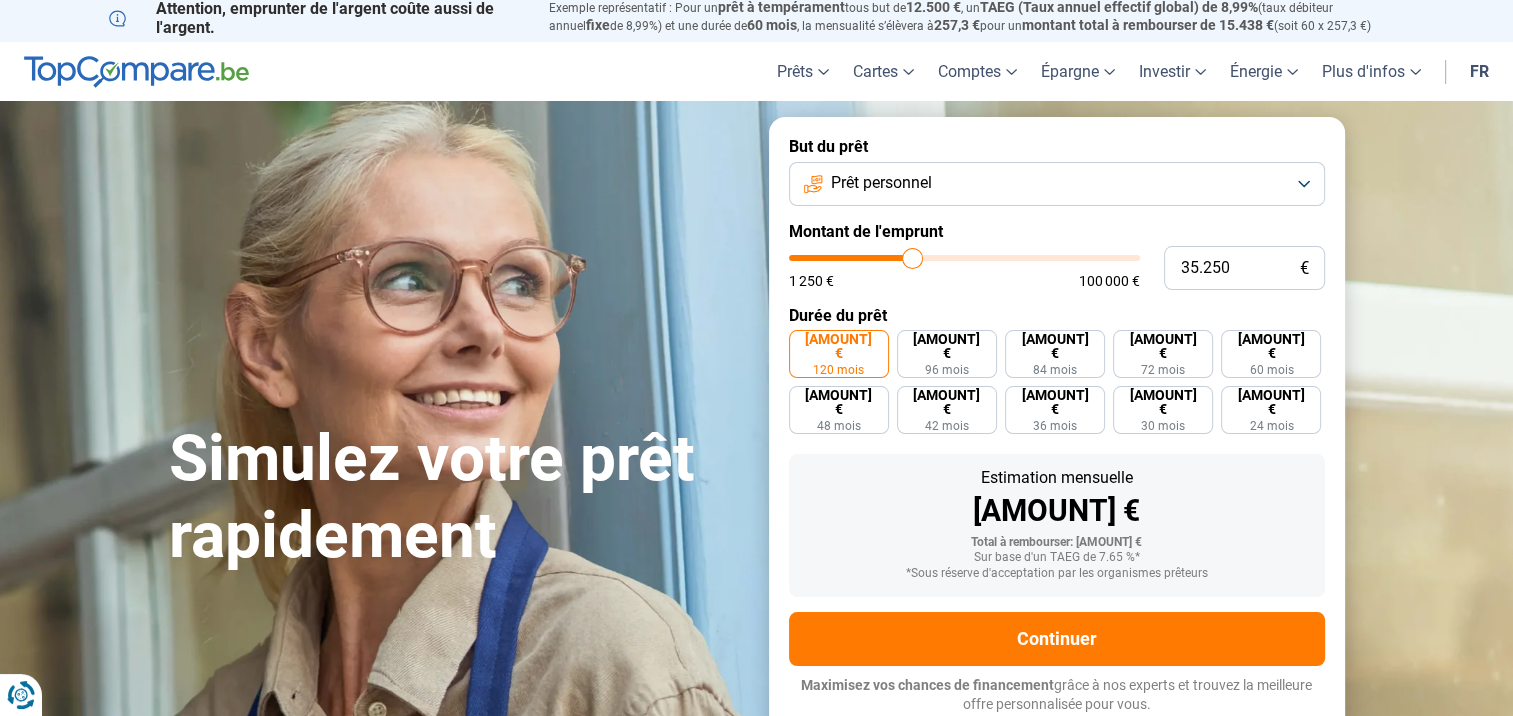 type on "44.500" 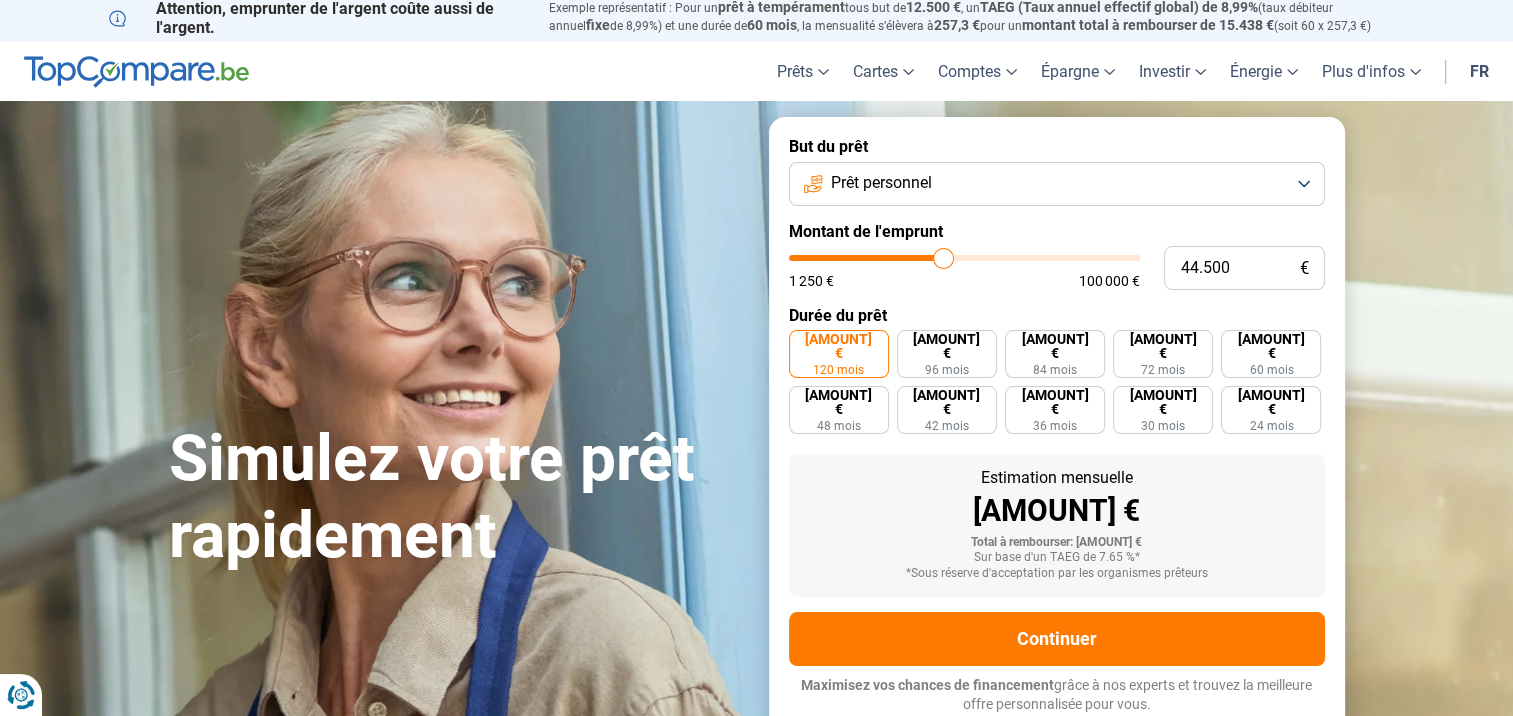 type on "44500" 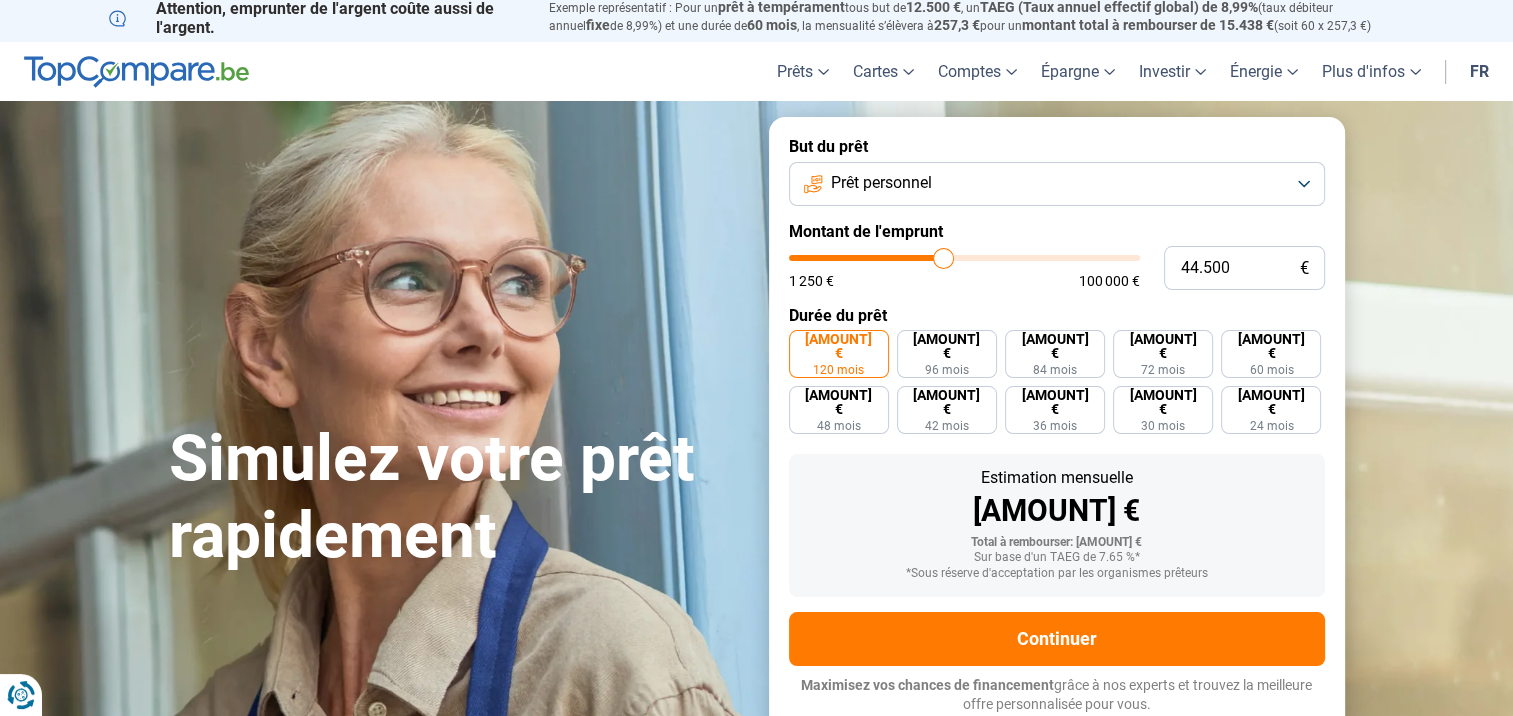 type on "[AMOUNT]" 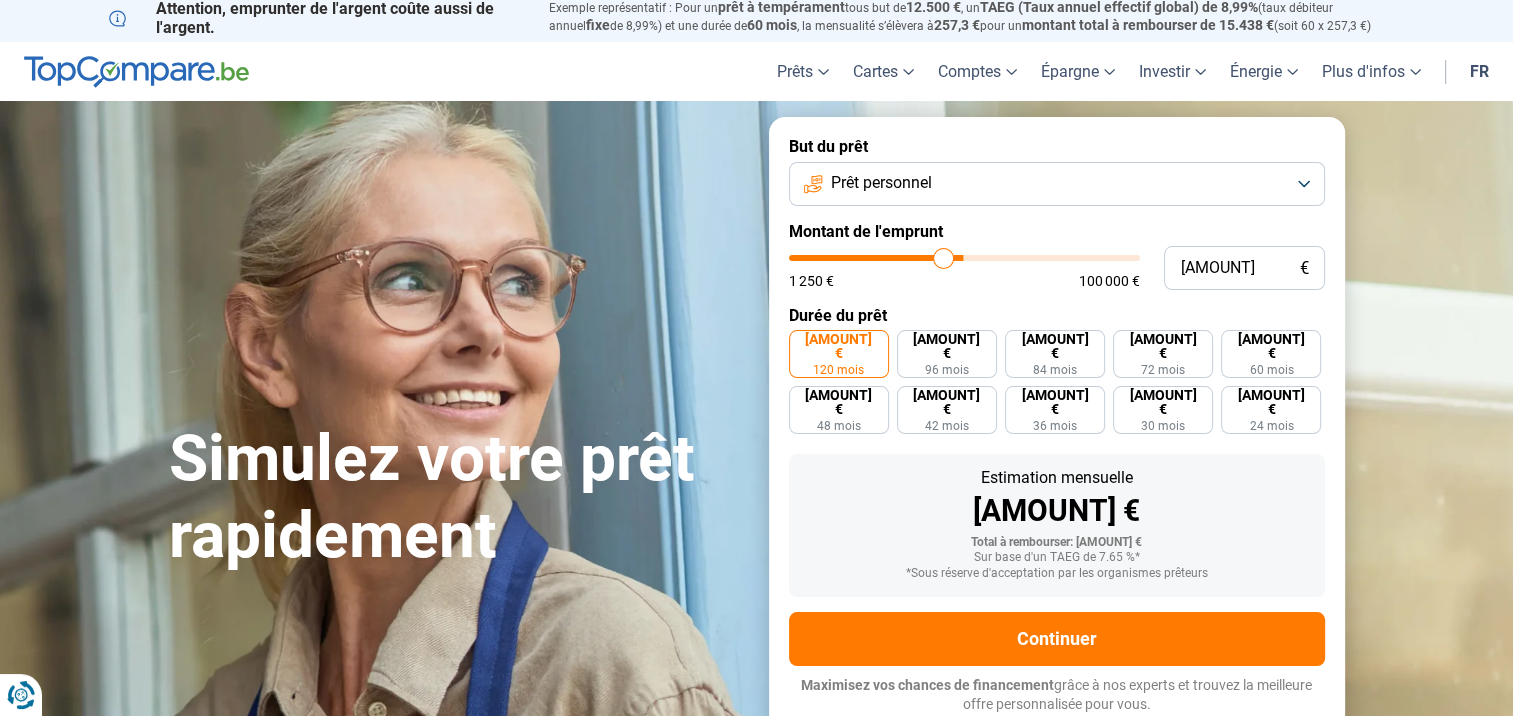 type on "[NUMBER]" 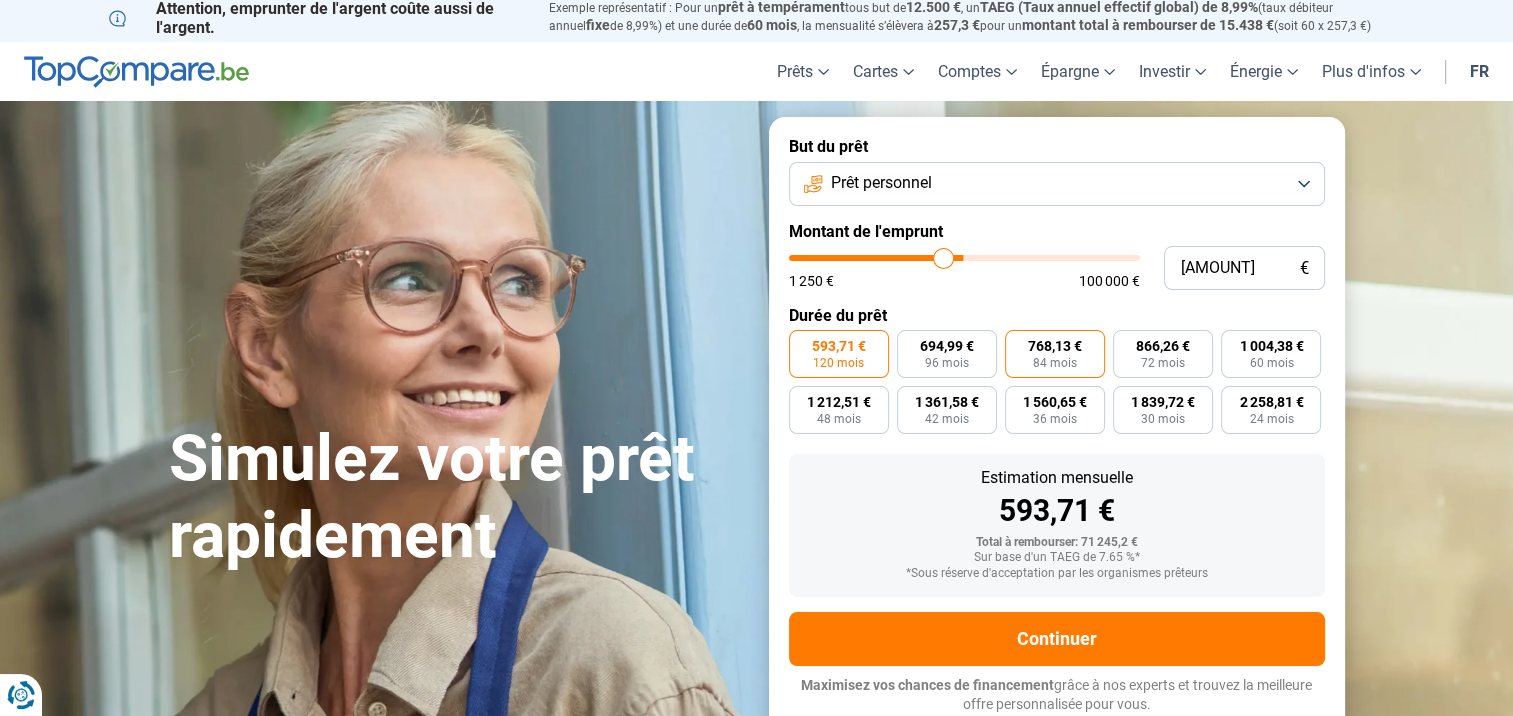 click on "768,13 €" at bounding box center [1055, 346] 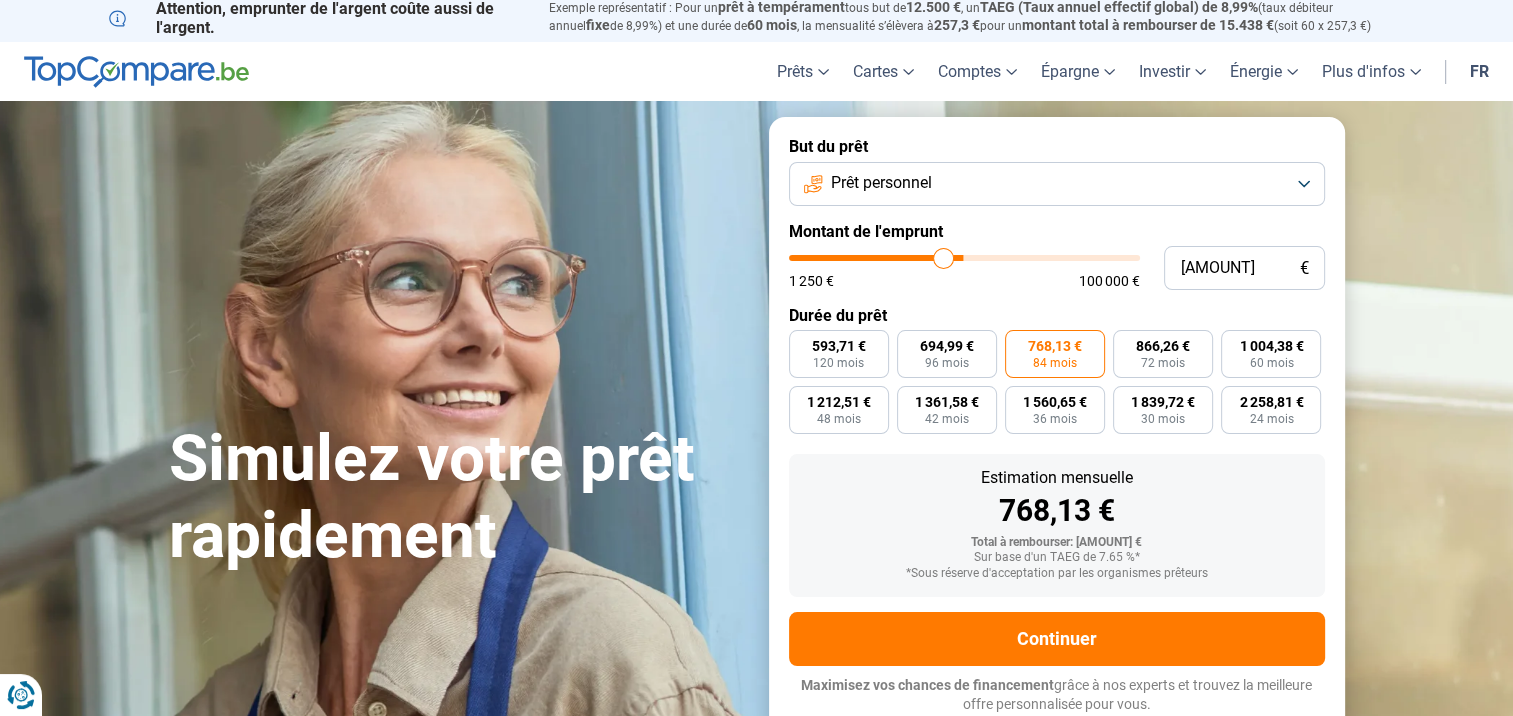 type on "54.750" 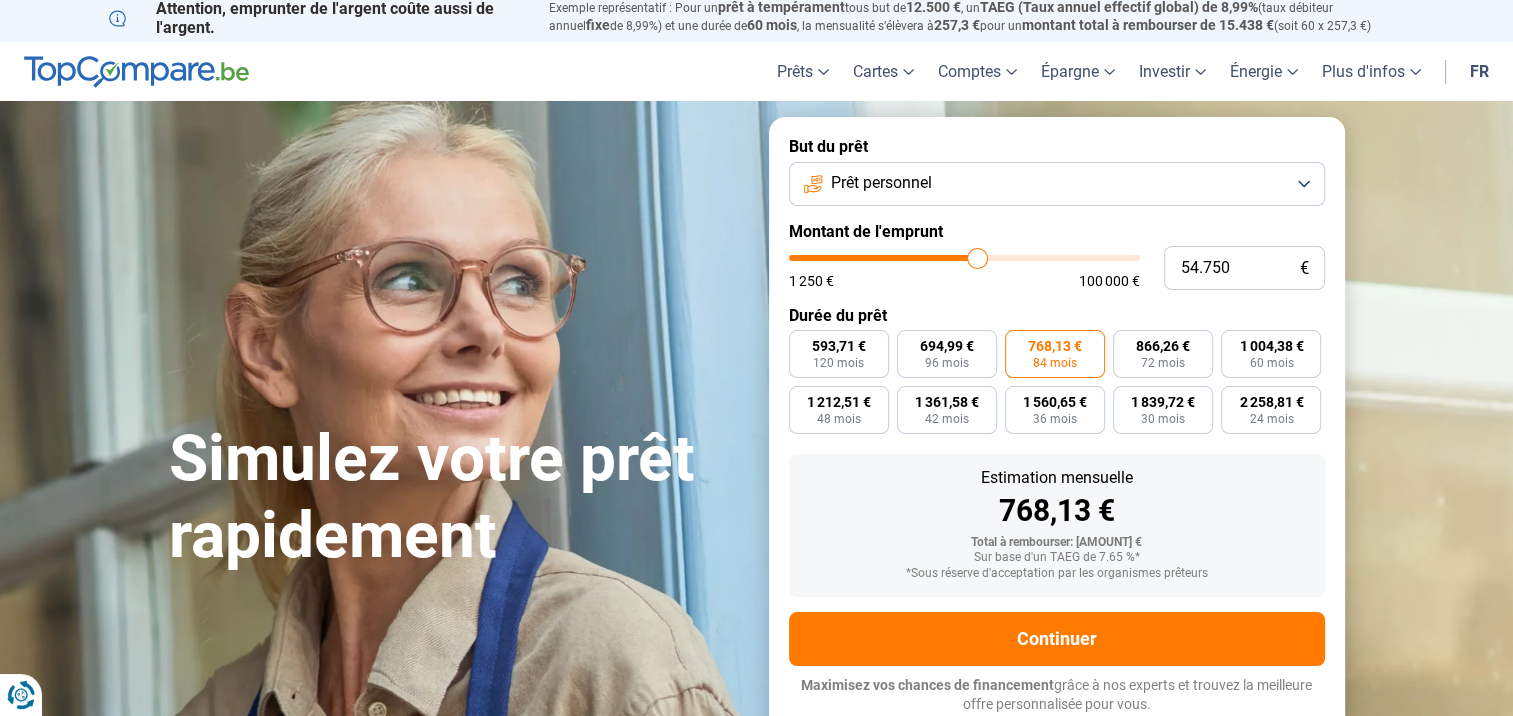 type on "54750" 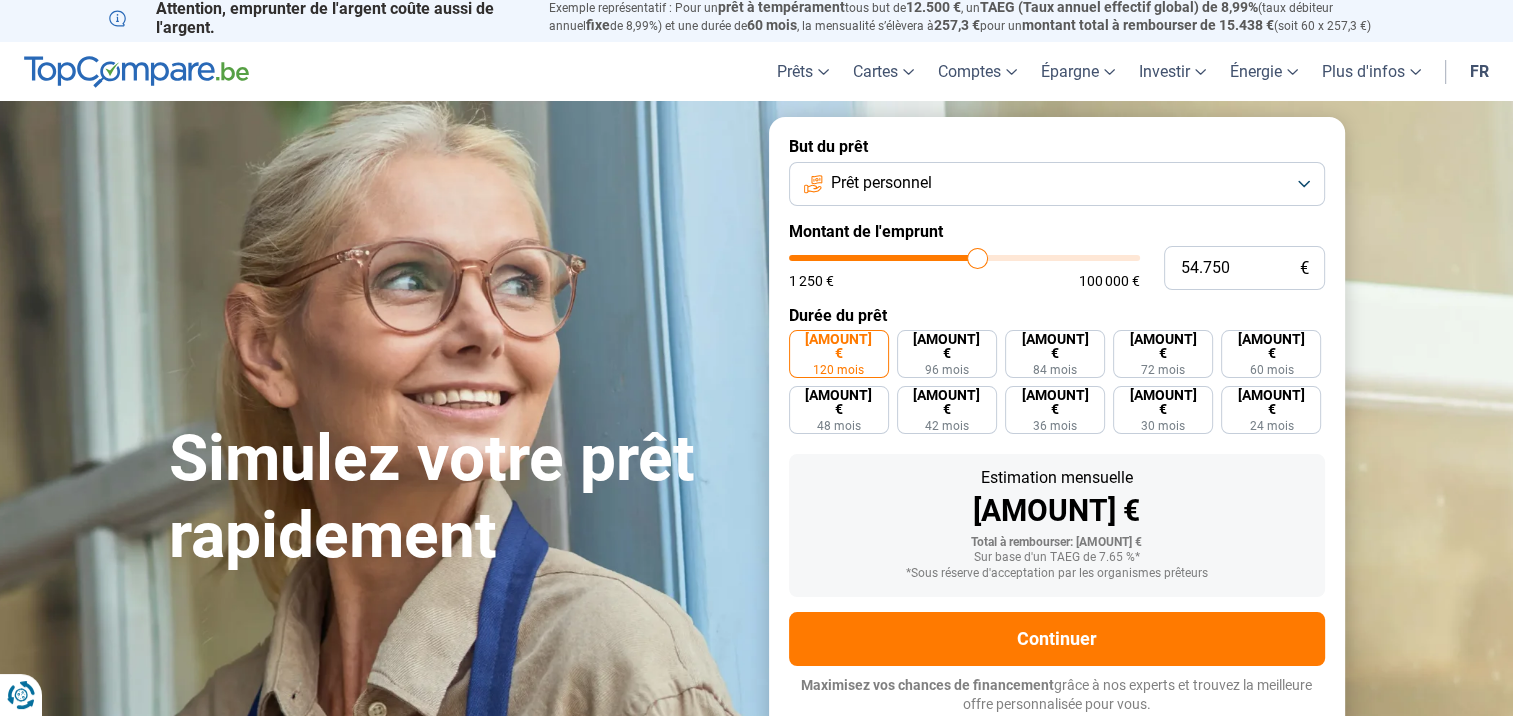 type on "58.250" 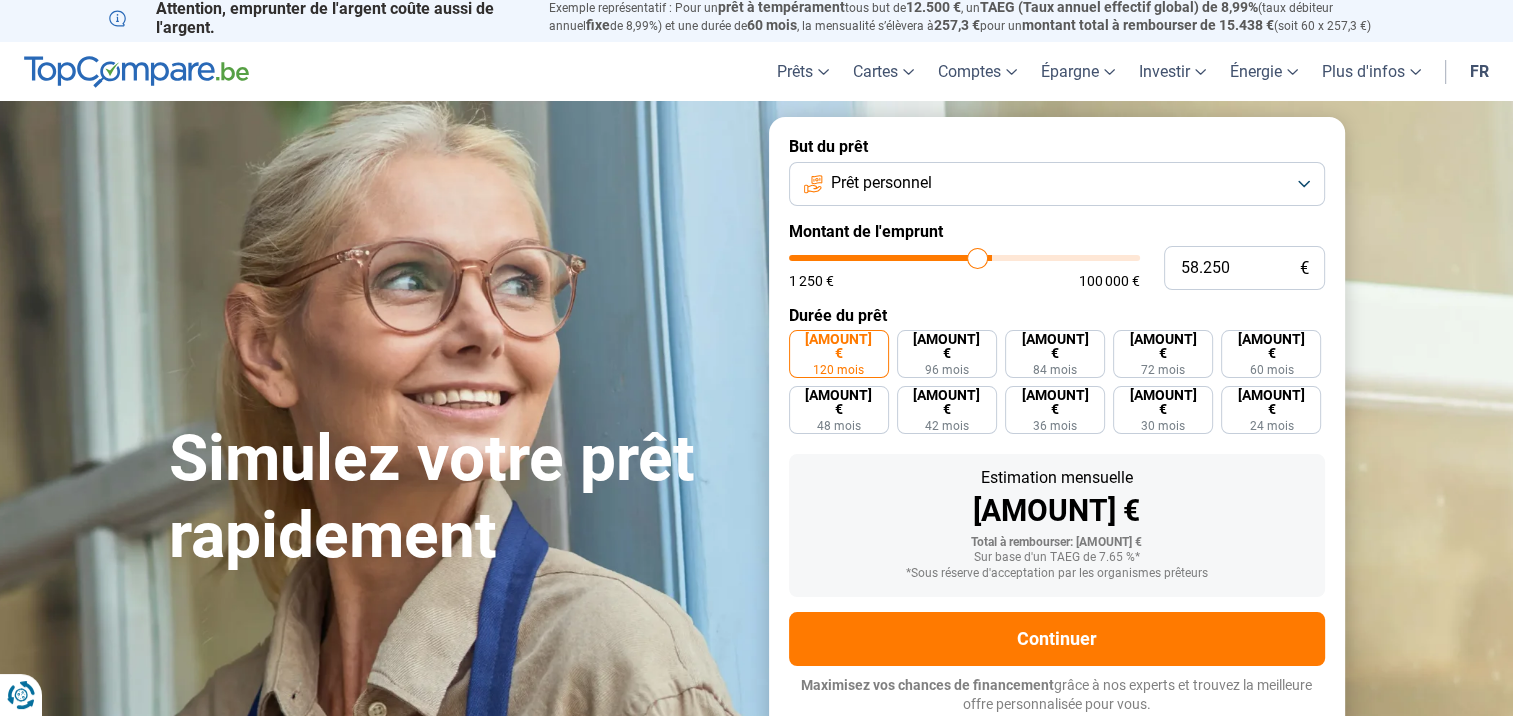 type on "[NUMBER]" 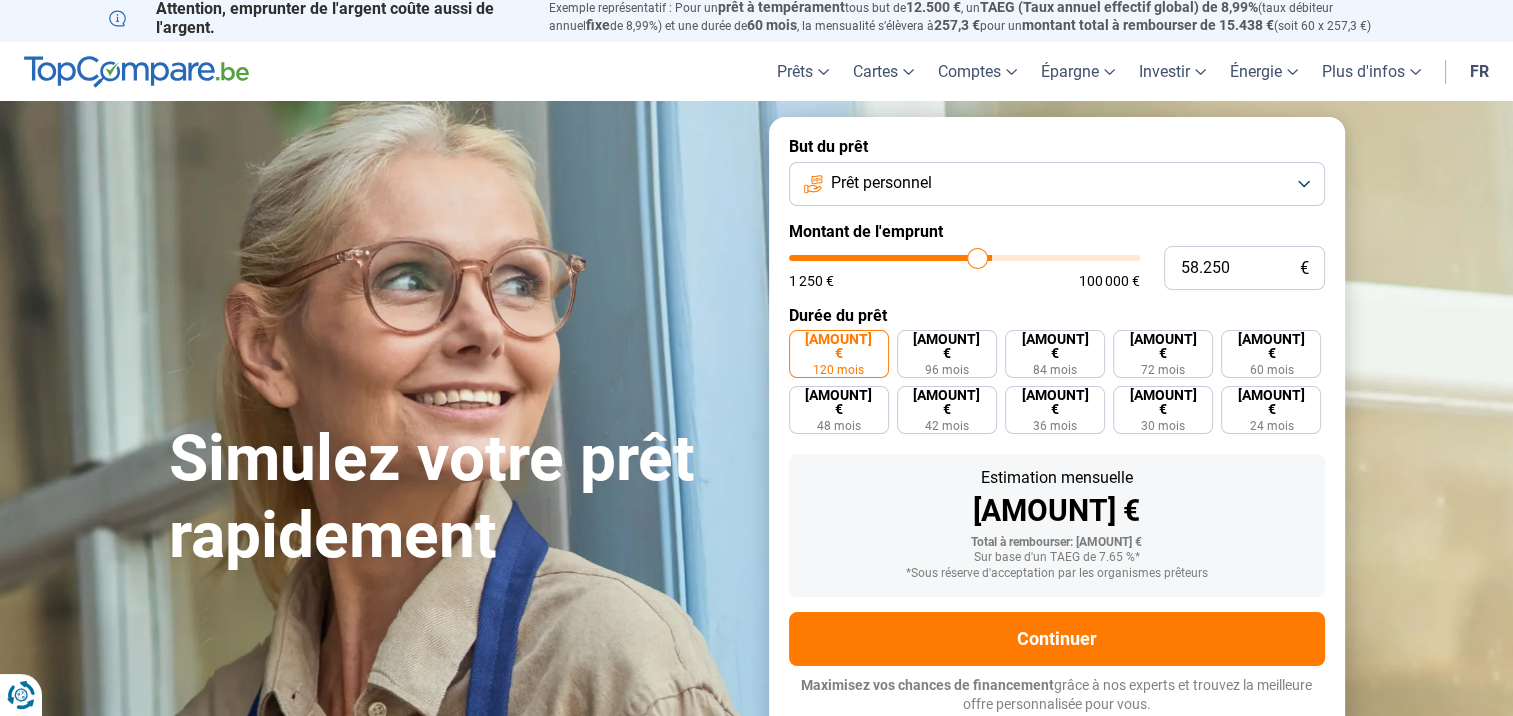 click at bounding box center (964, 258) 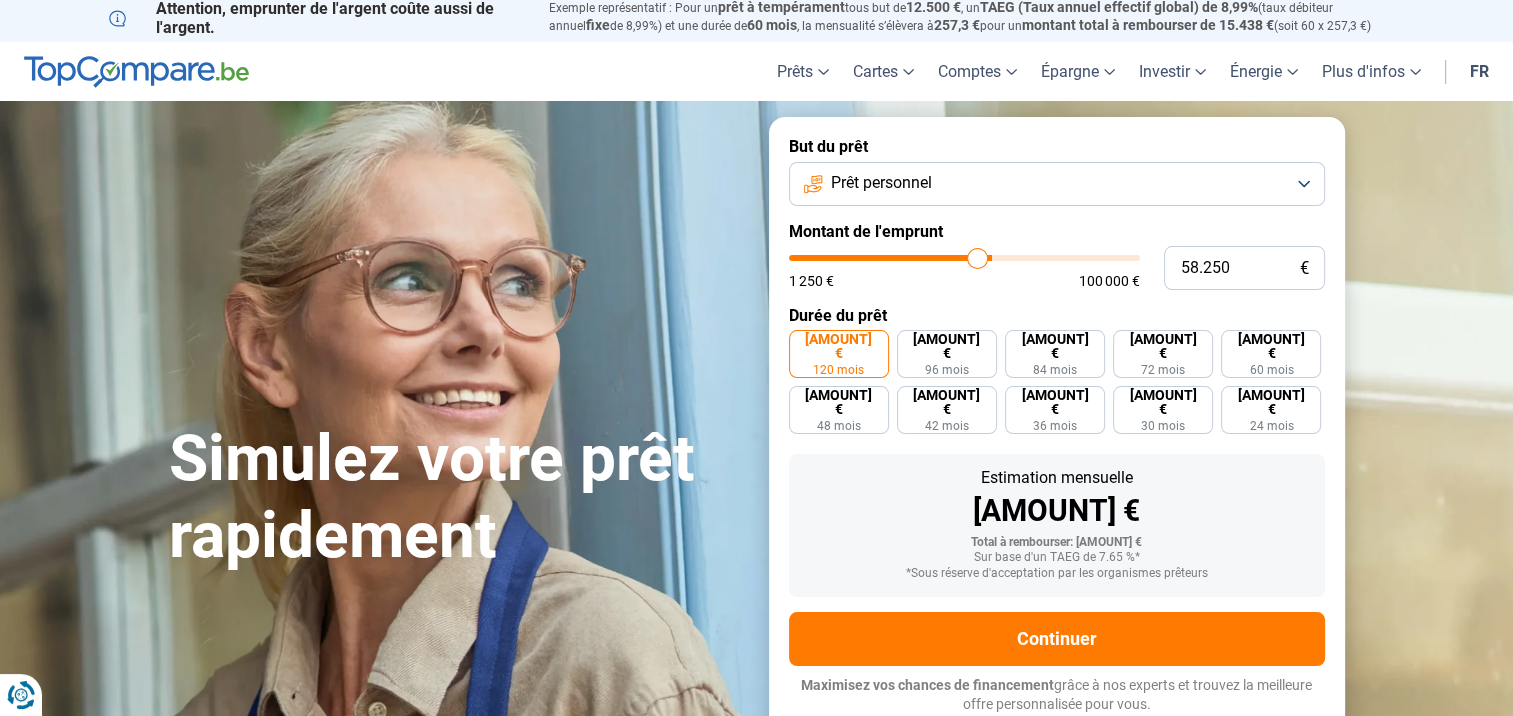 type on "62.000" 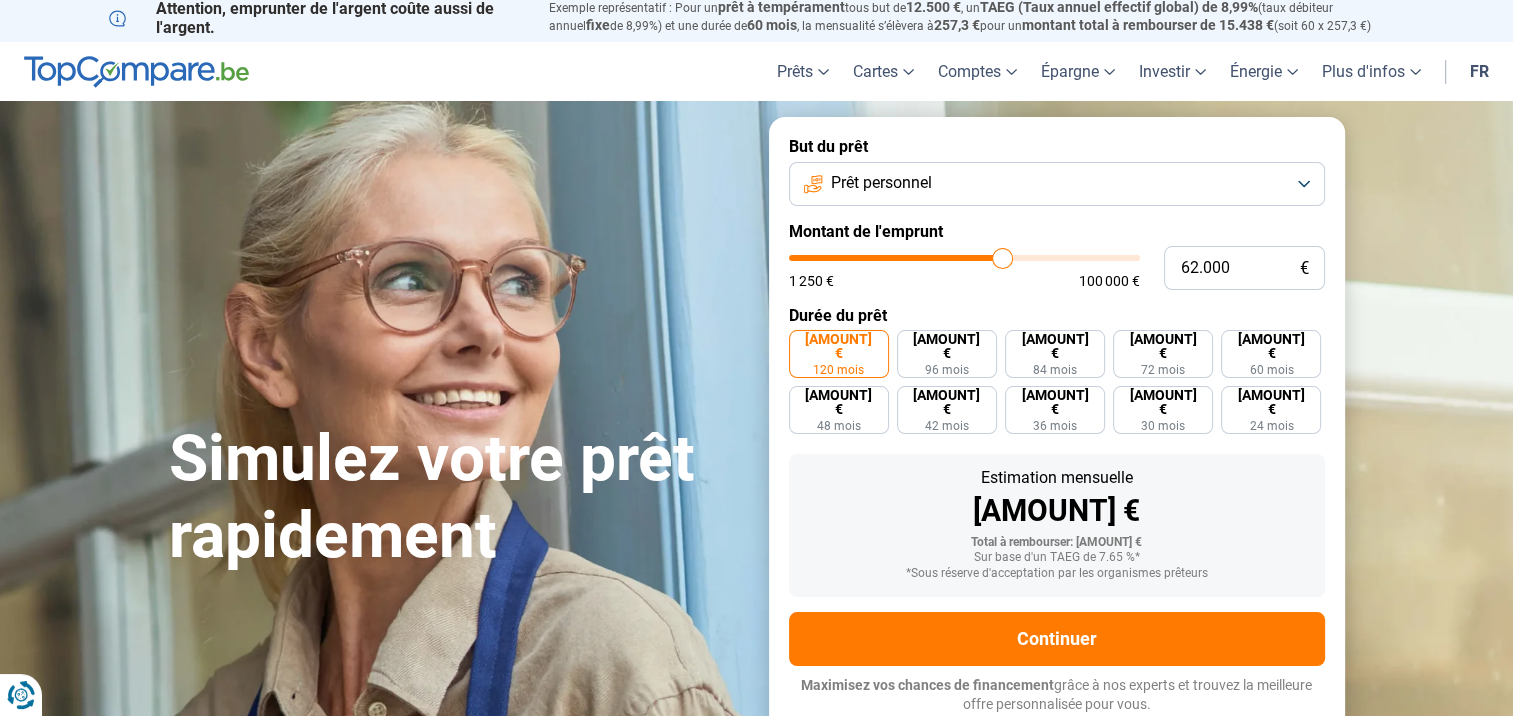 type on "62000" 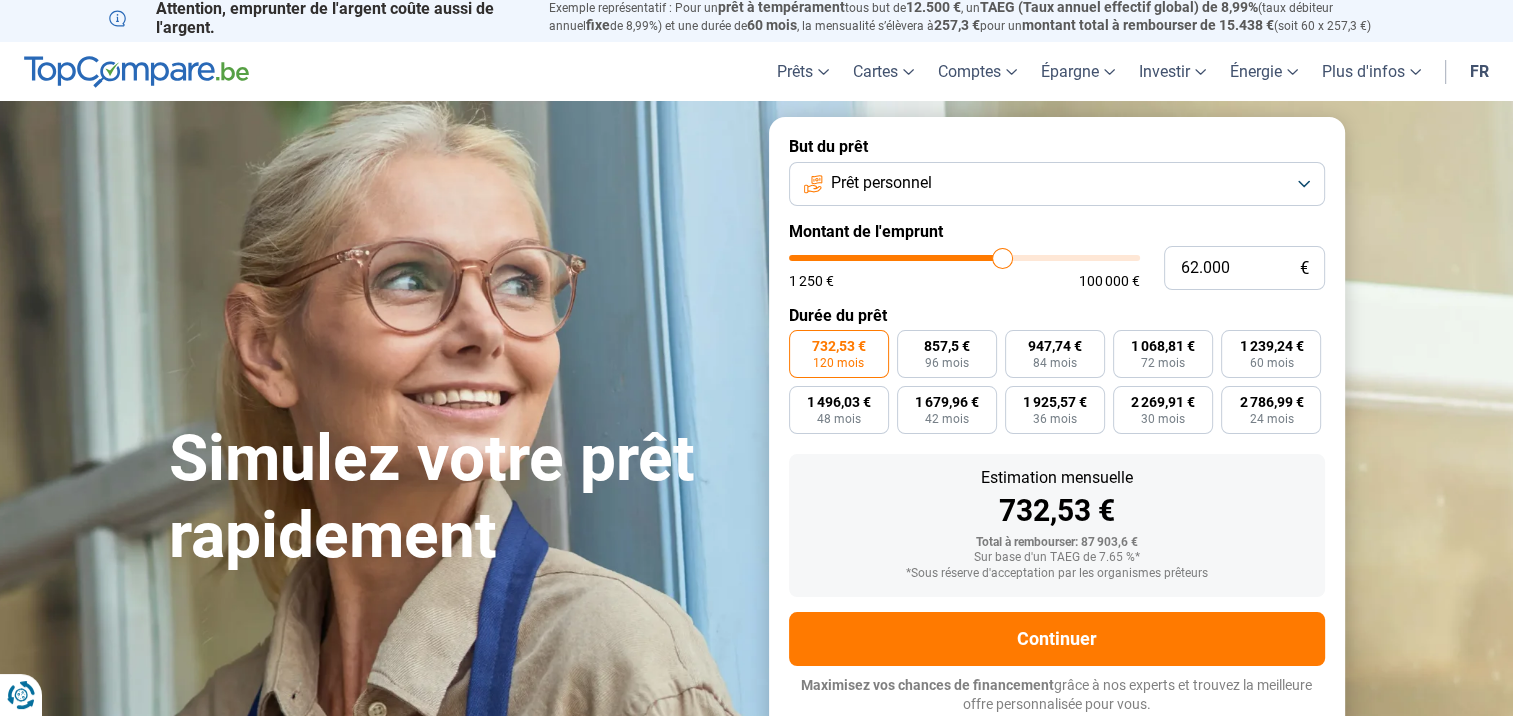 type on "61.750" 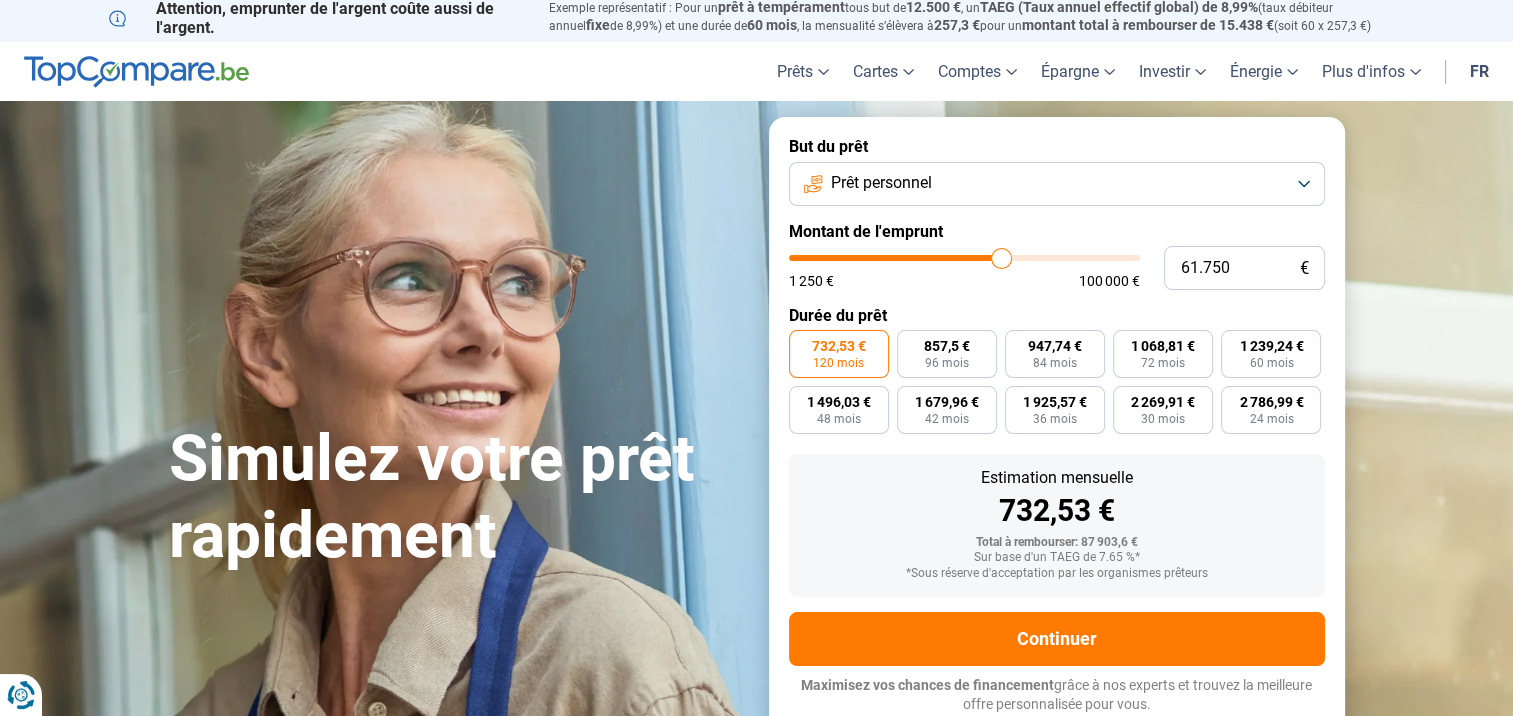 type on "61.500" 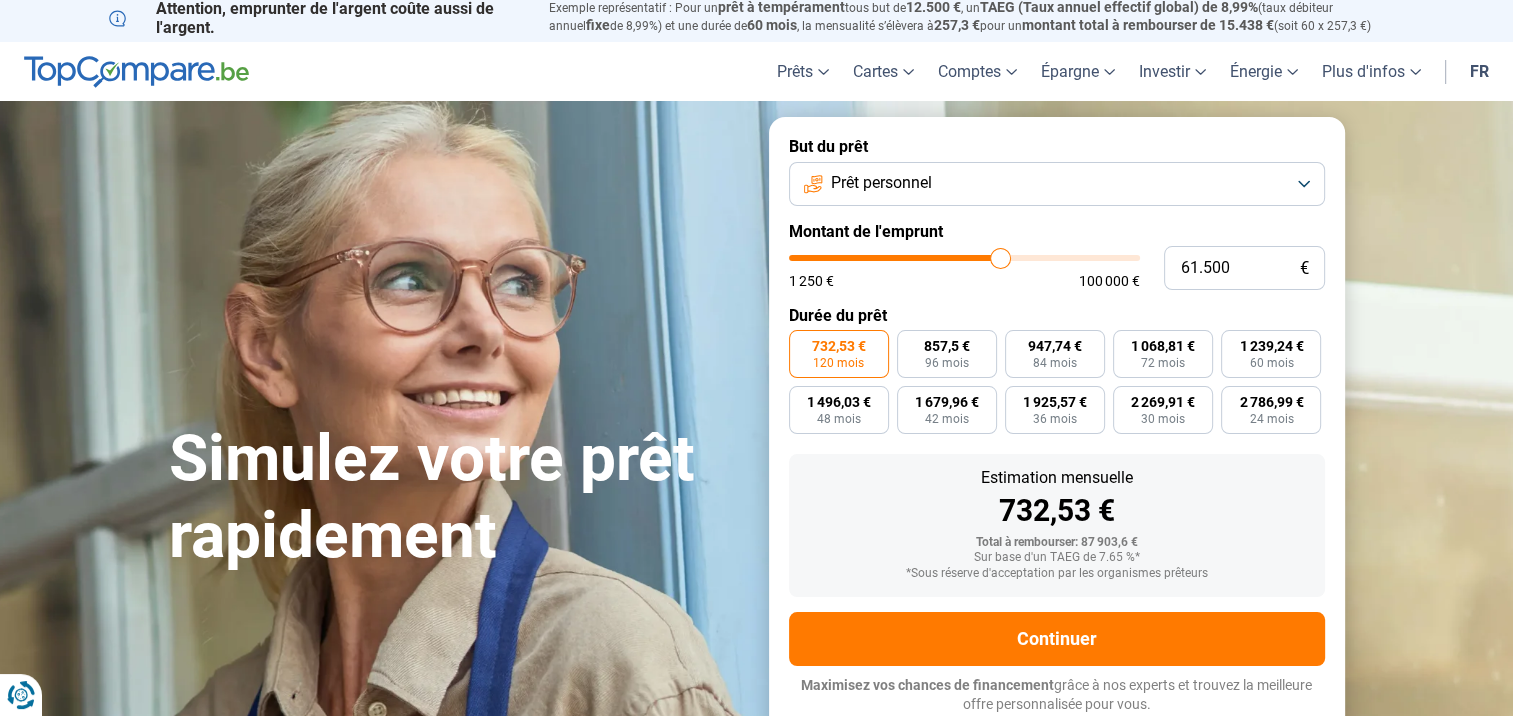 type on "61.250" 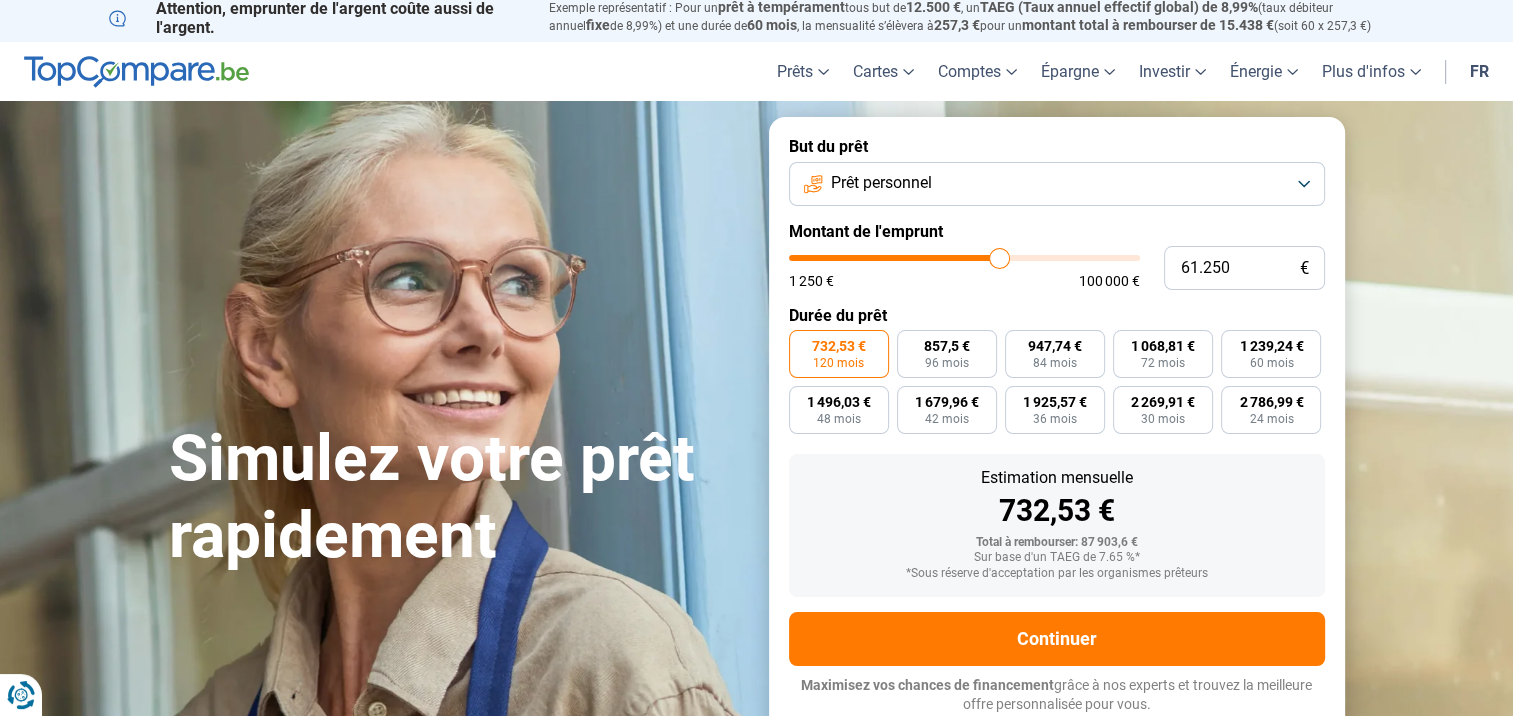 type on "61.000" 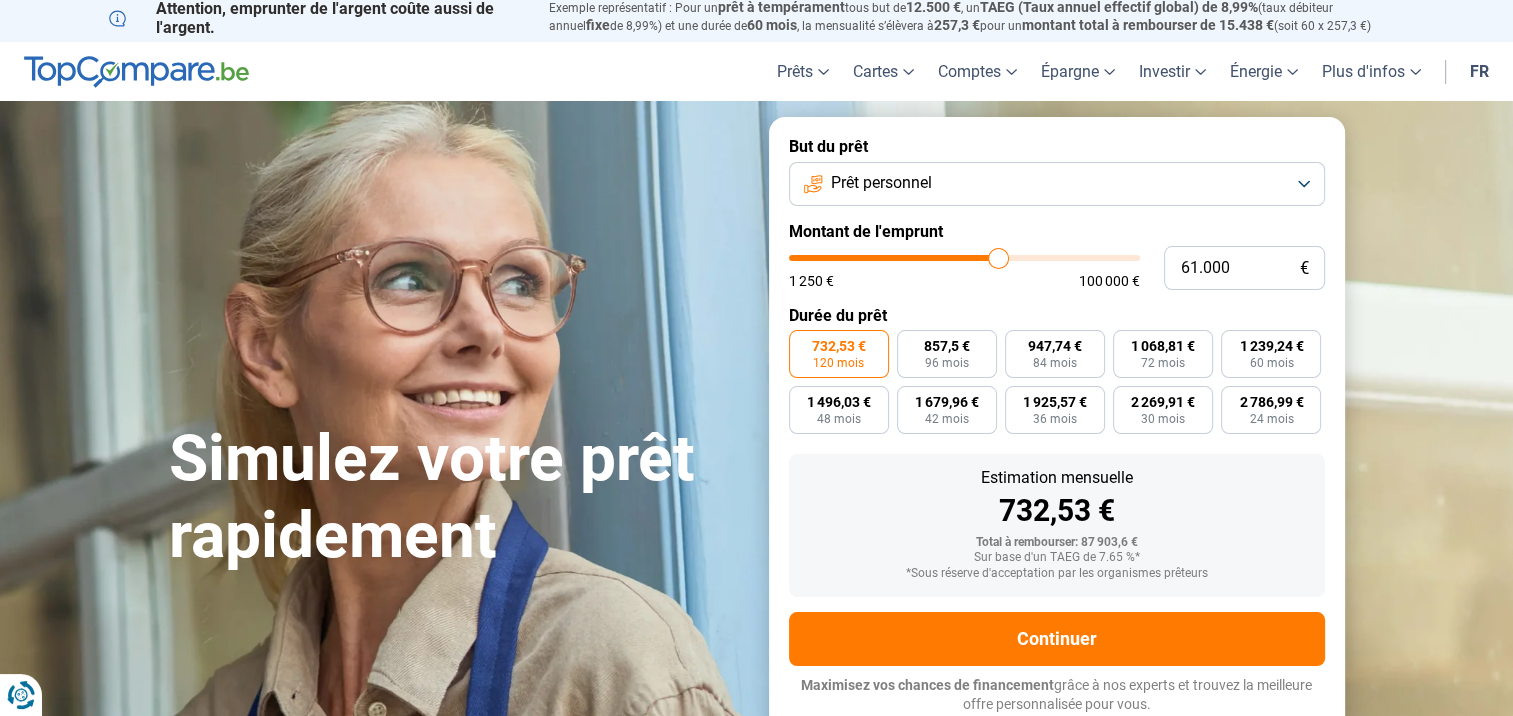 type on "60.750" 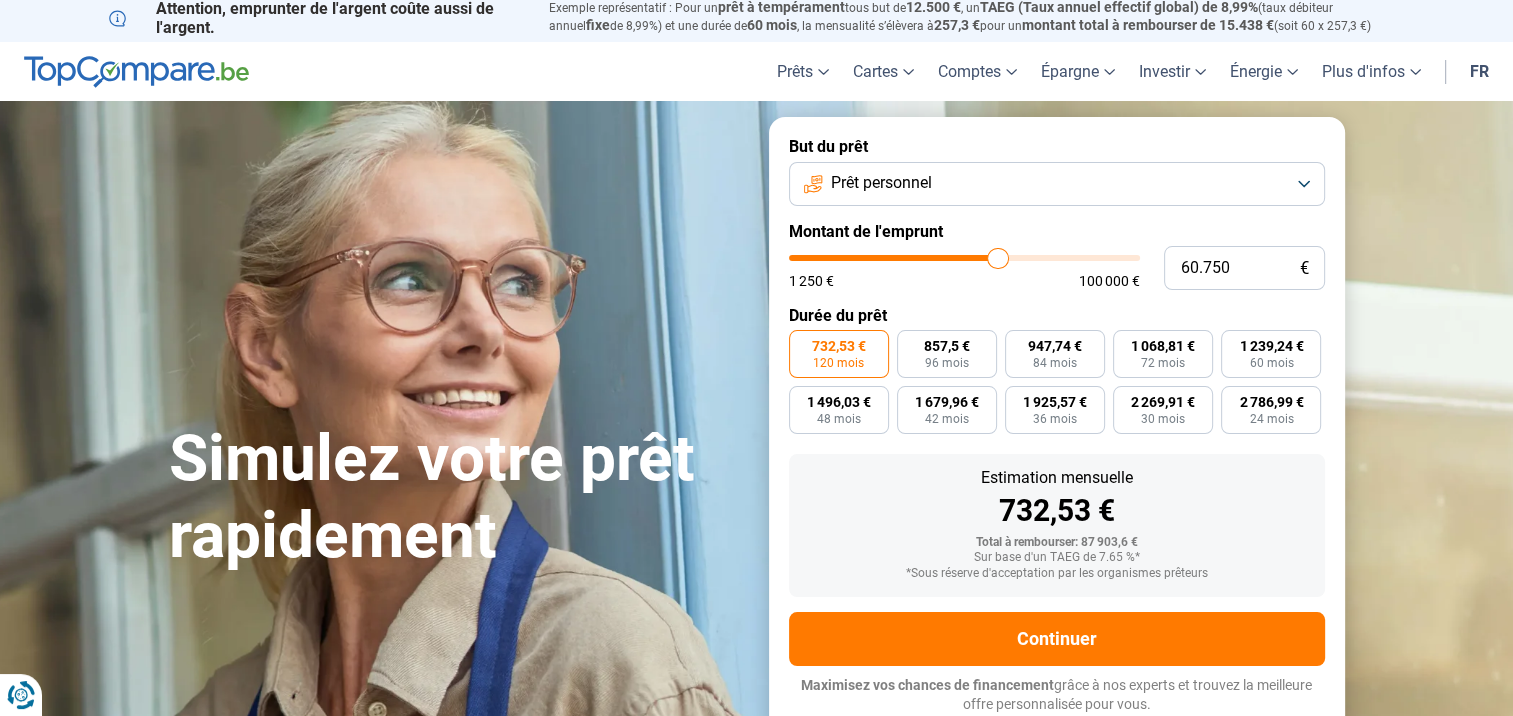 type on "60.500" 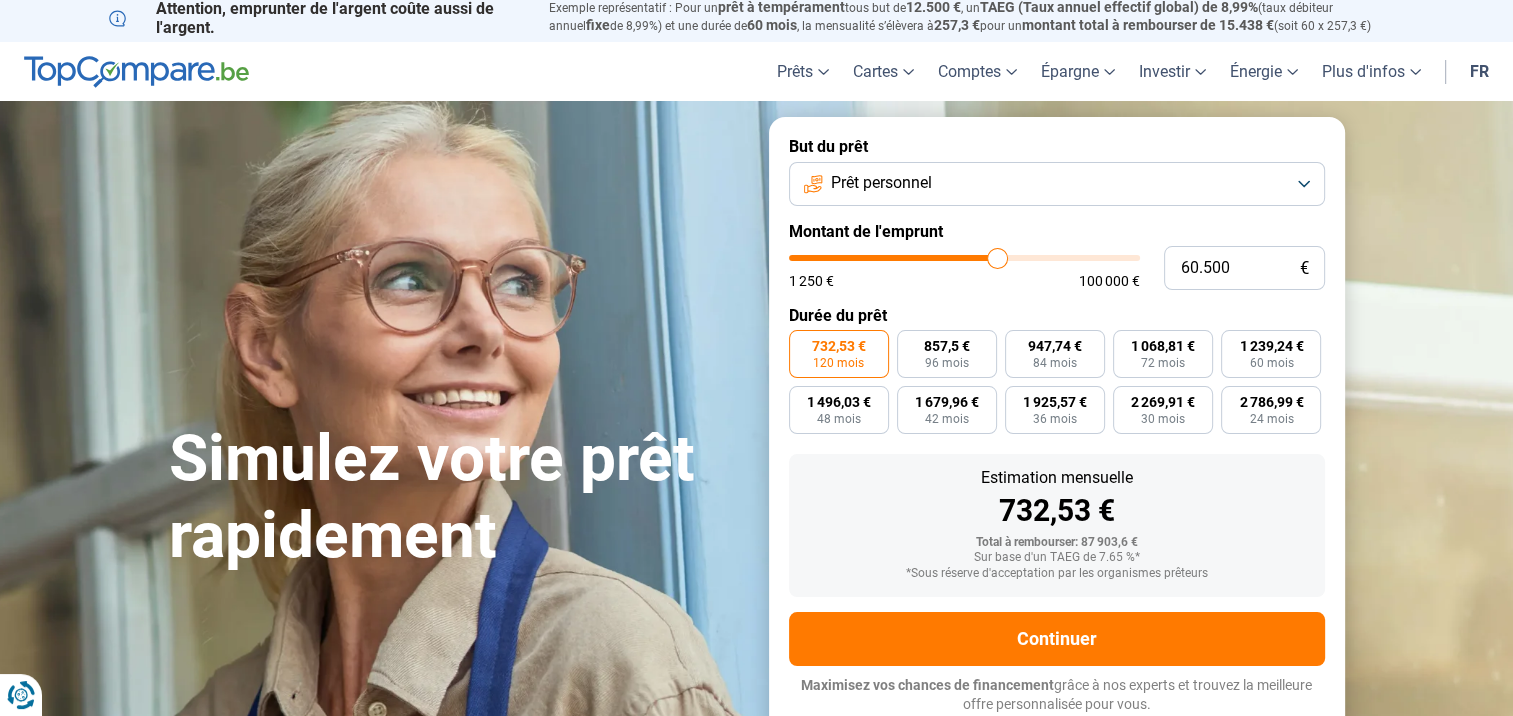 type on "60.250" 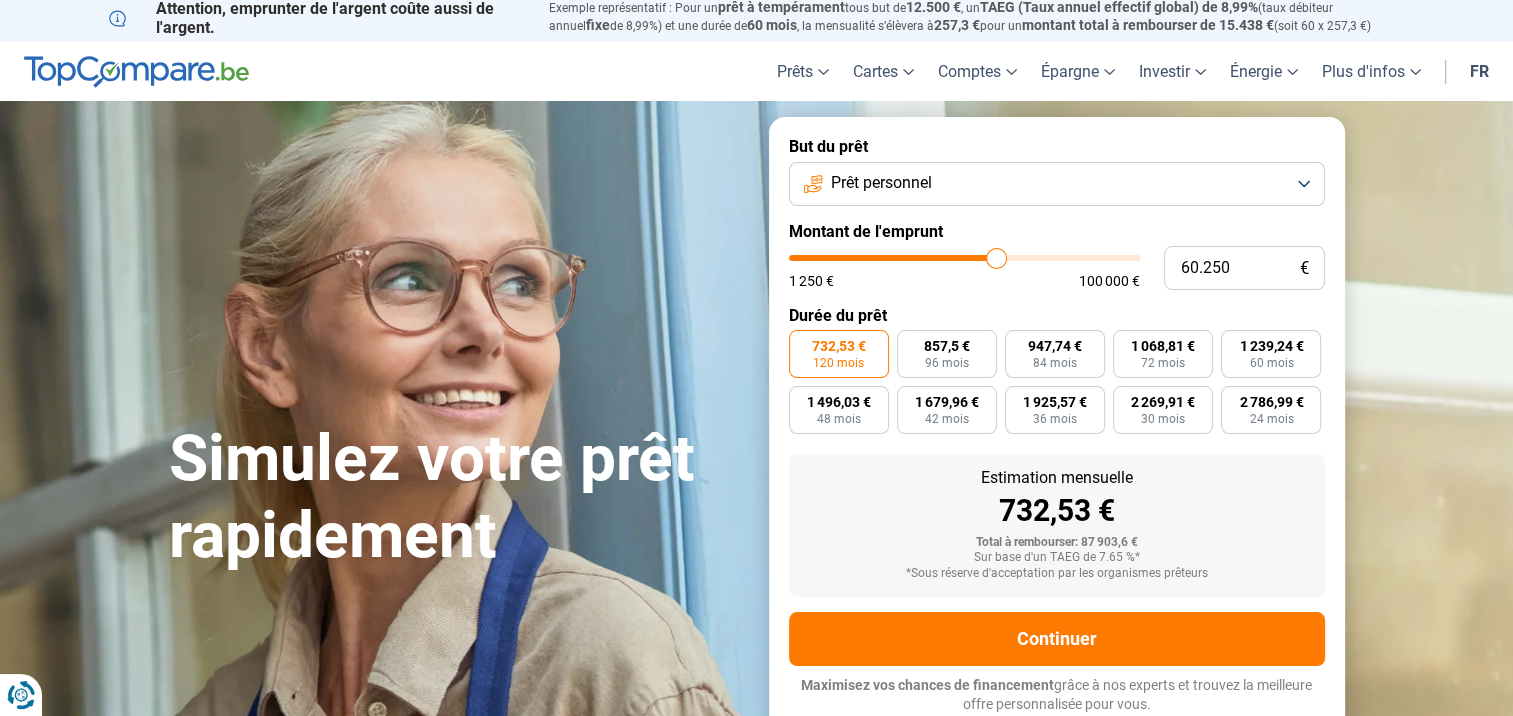 type on "60.000" 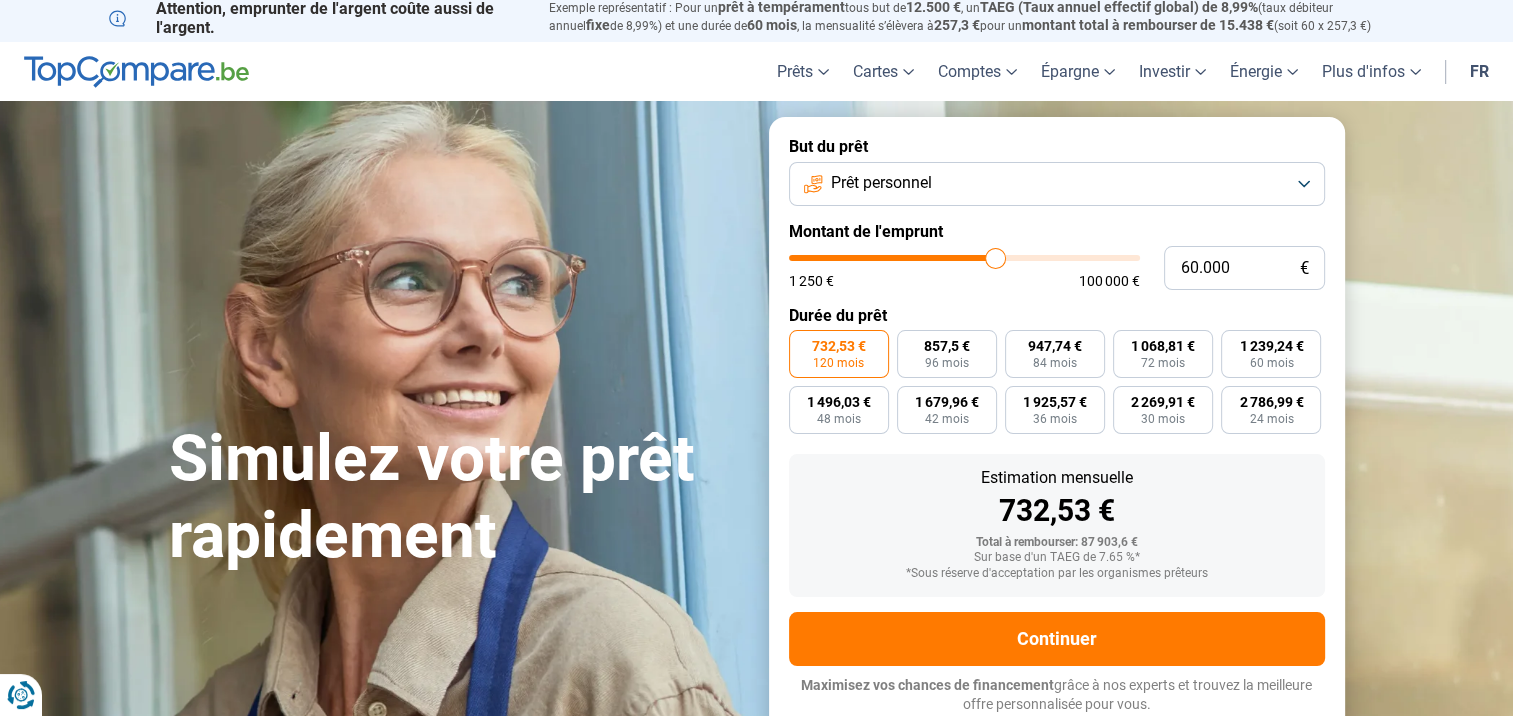 type on "59.750" 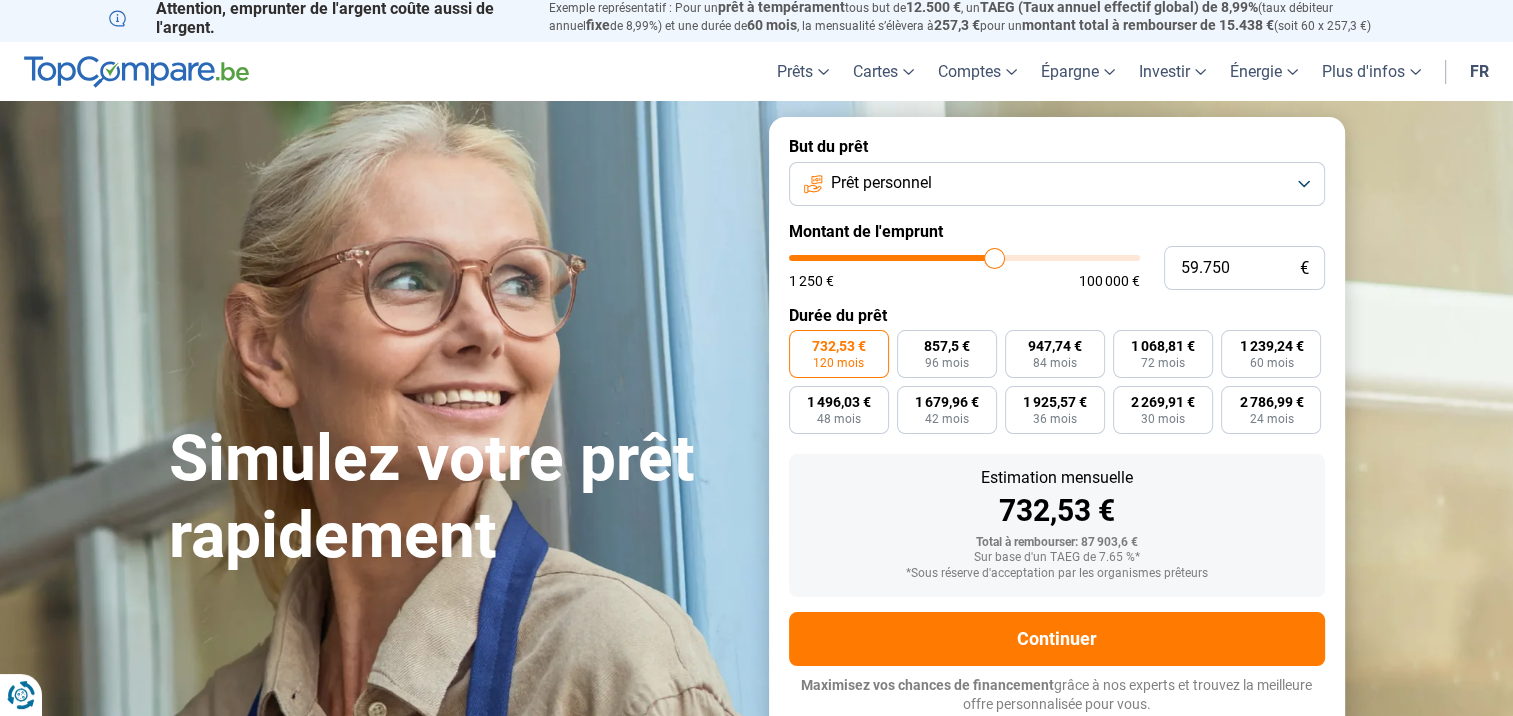 type on "60.000" 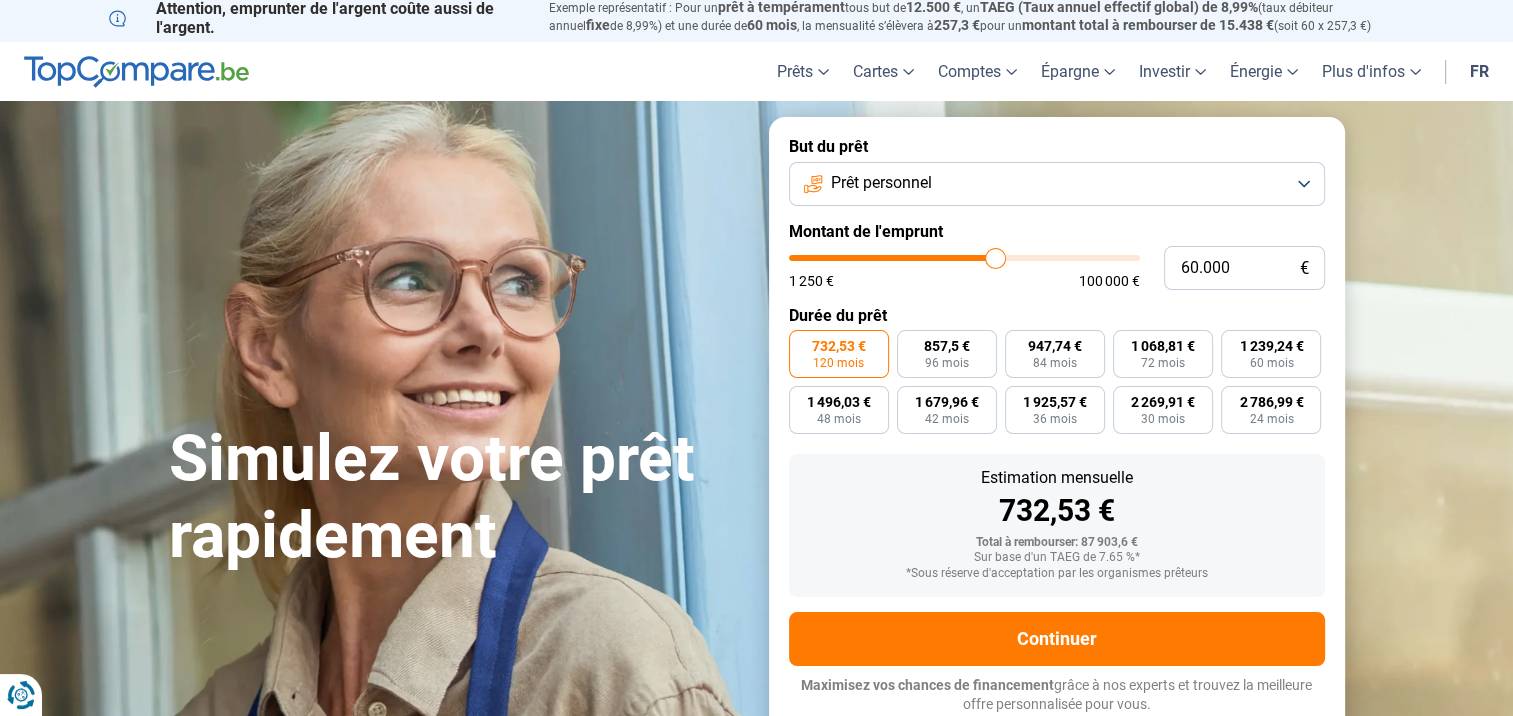 type on "60.250" 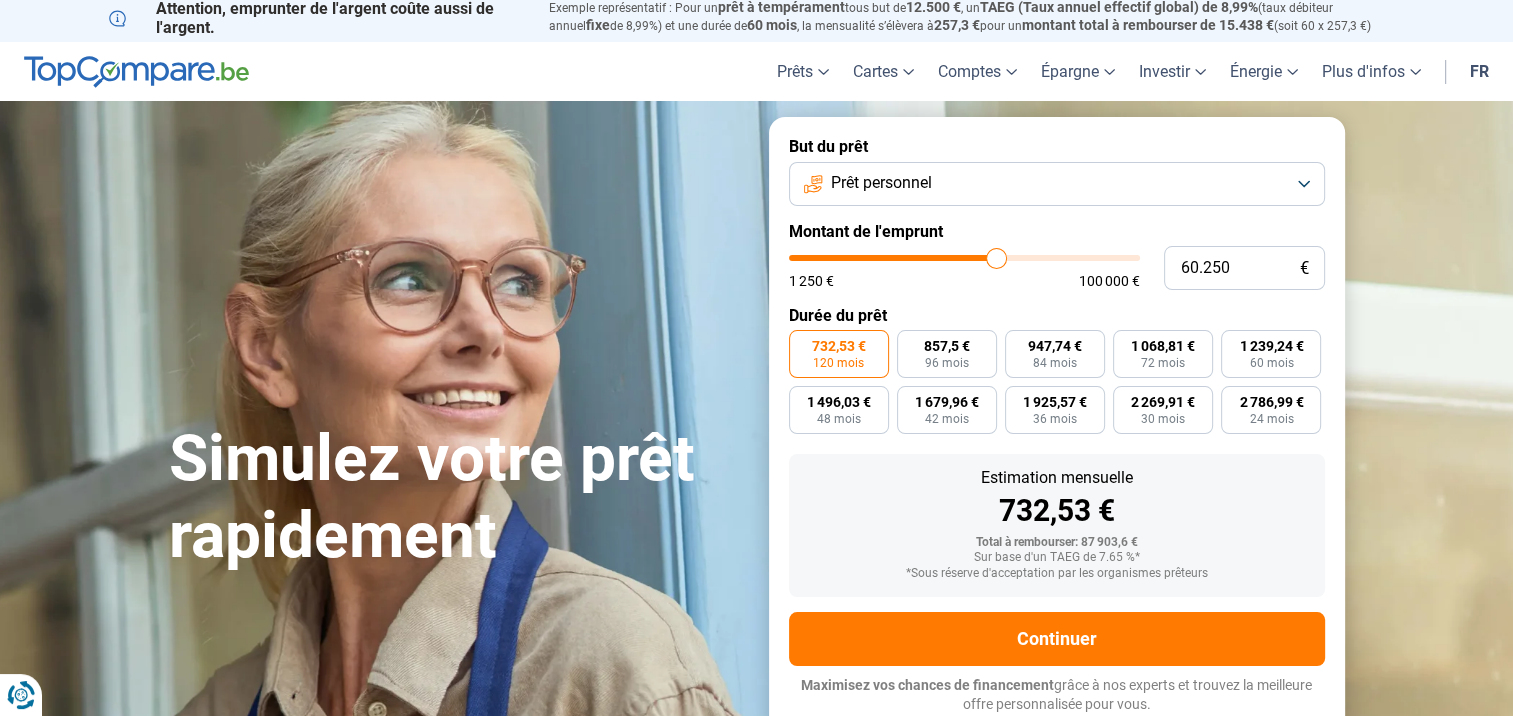 type on "60.000" 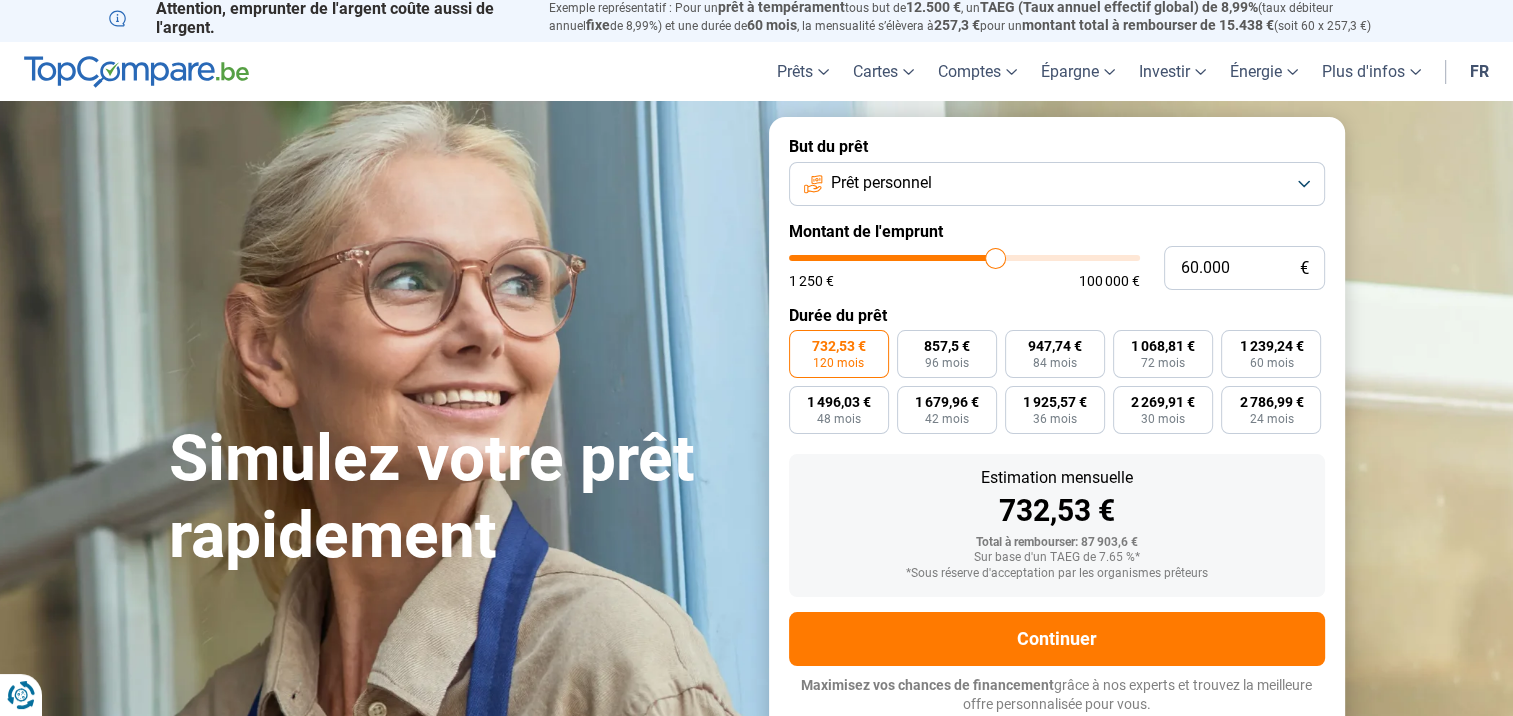 type on "60000" 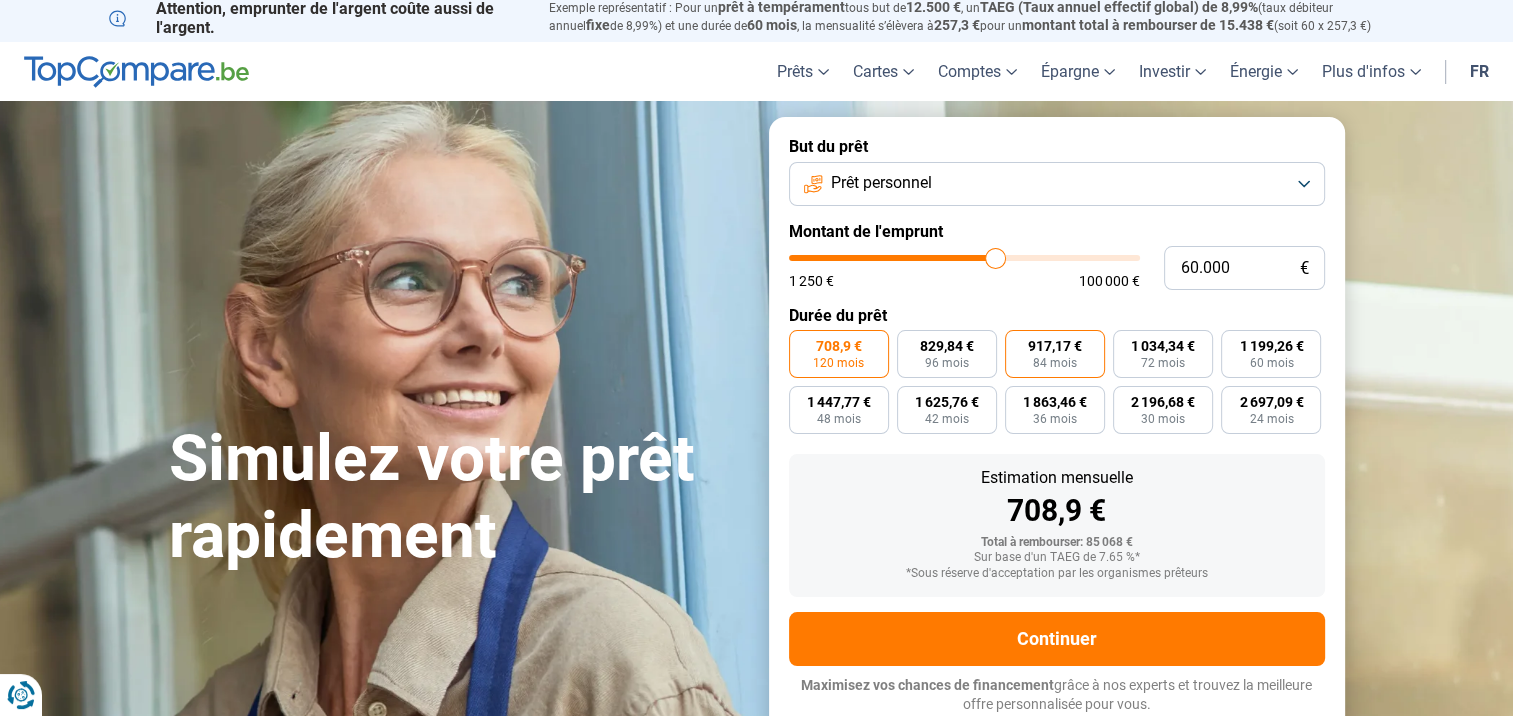 click on "84 mois" at bounding box center (1055, 363) 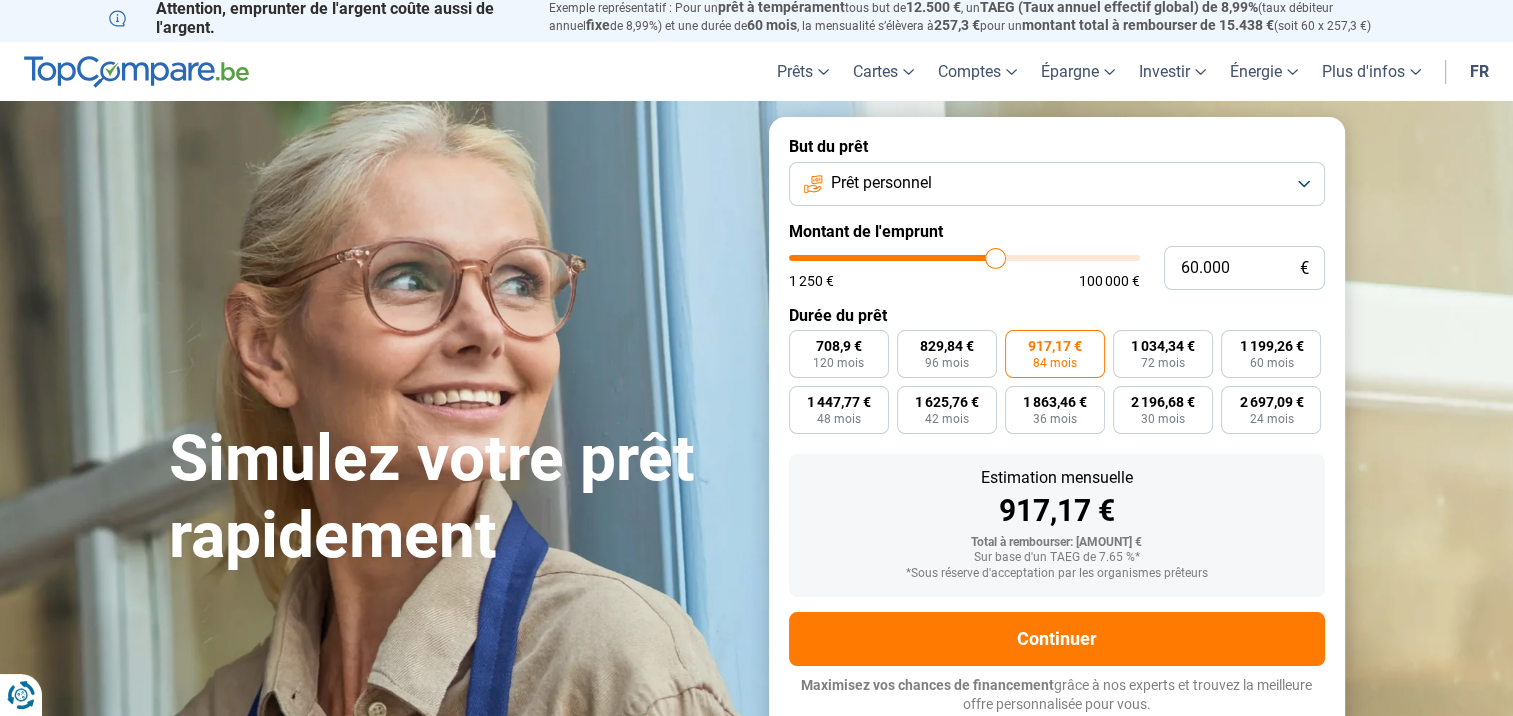 type on "60.750" 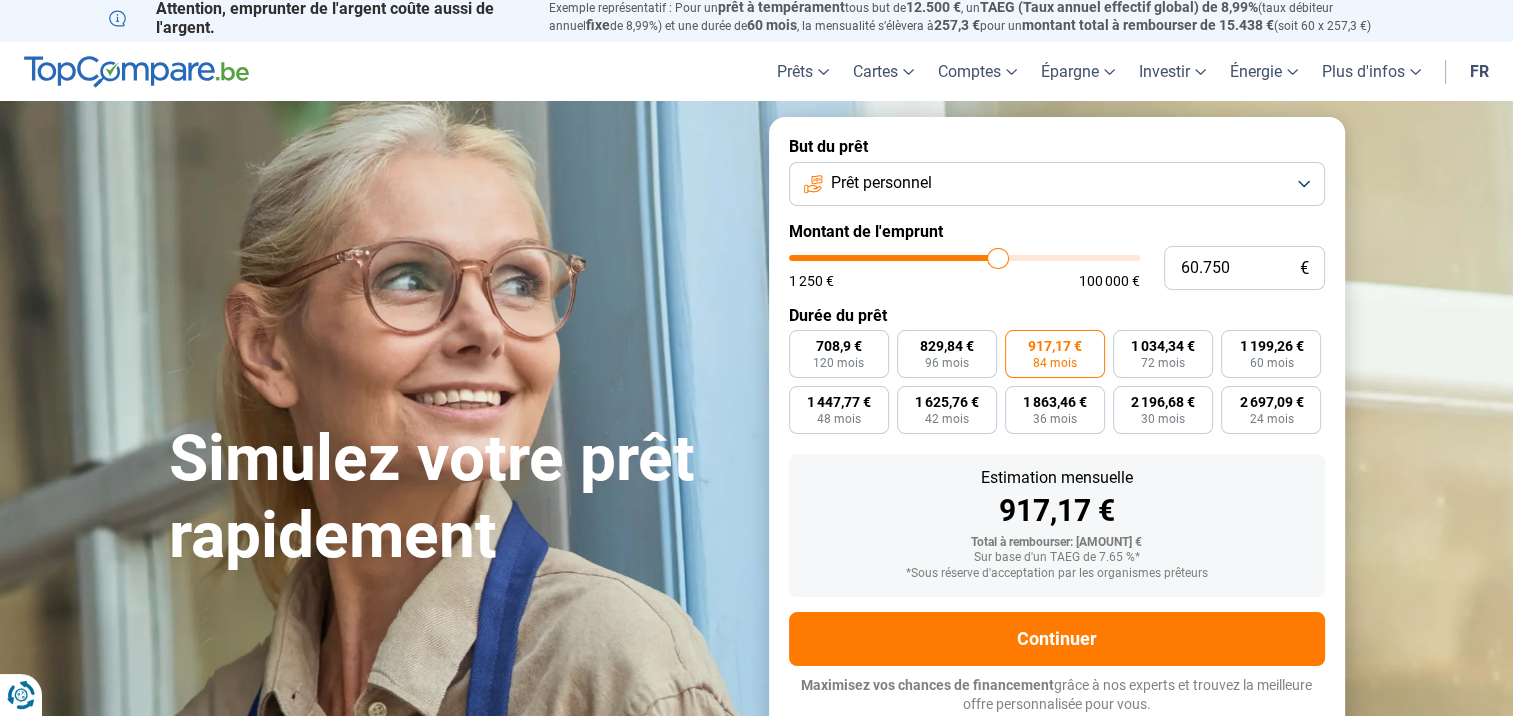 type on "60.500" 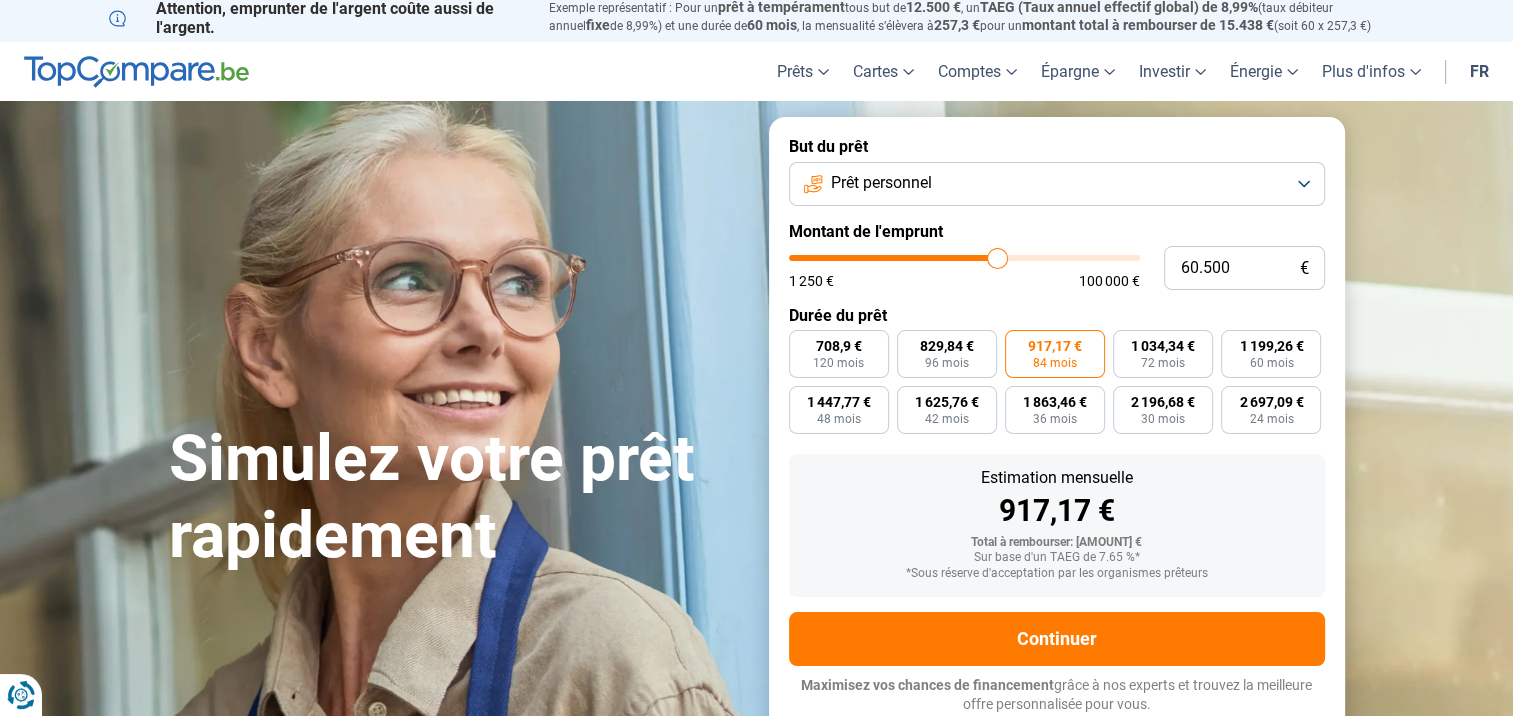 type on "60.250" 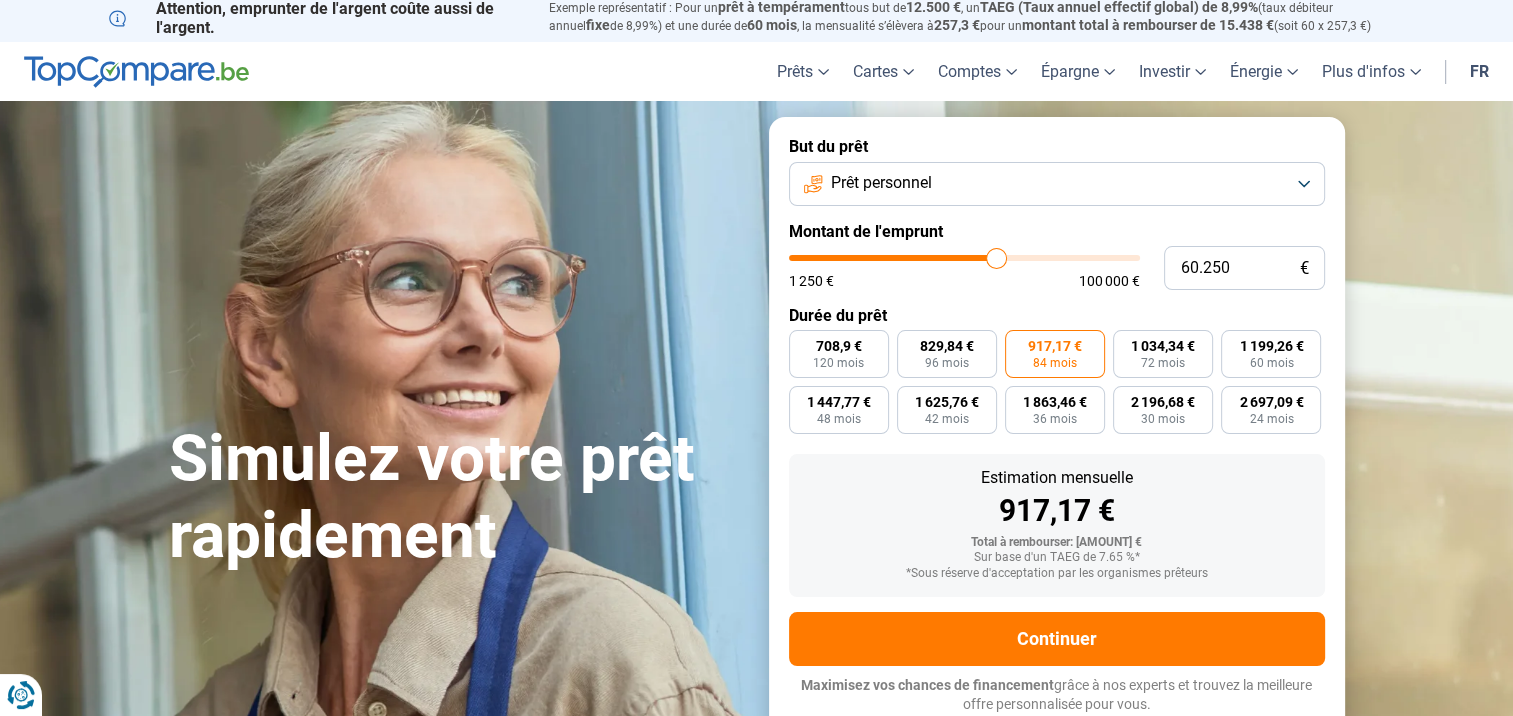 type on "60.000" 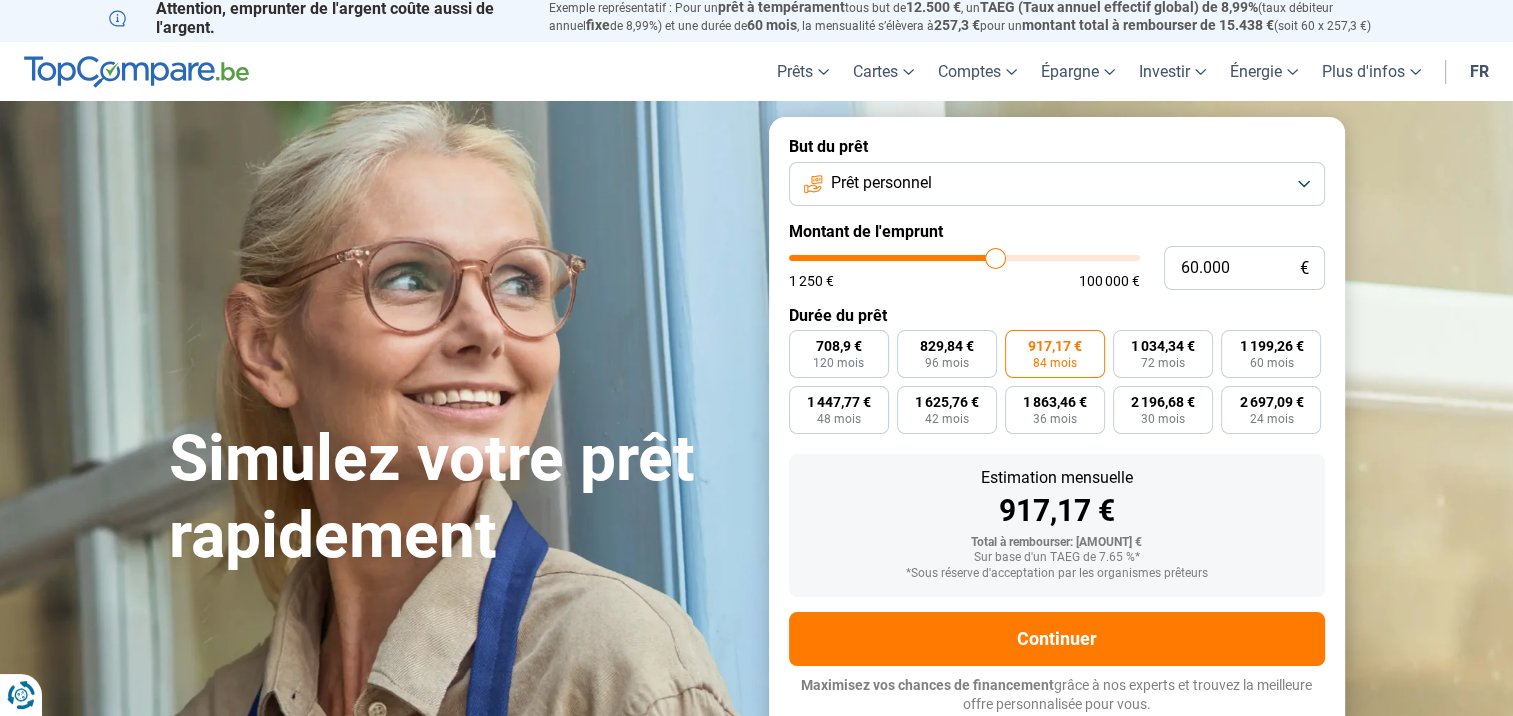 type on "59.750" 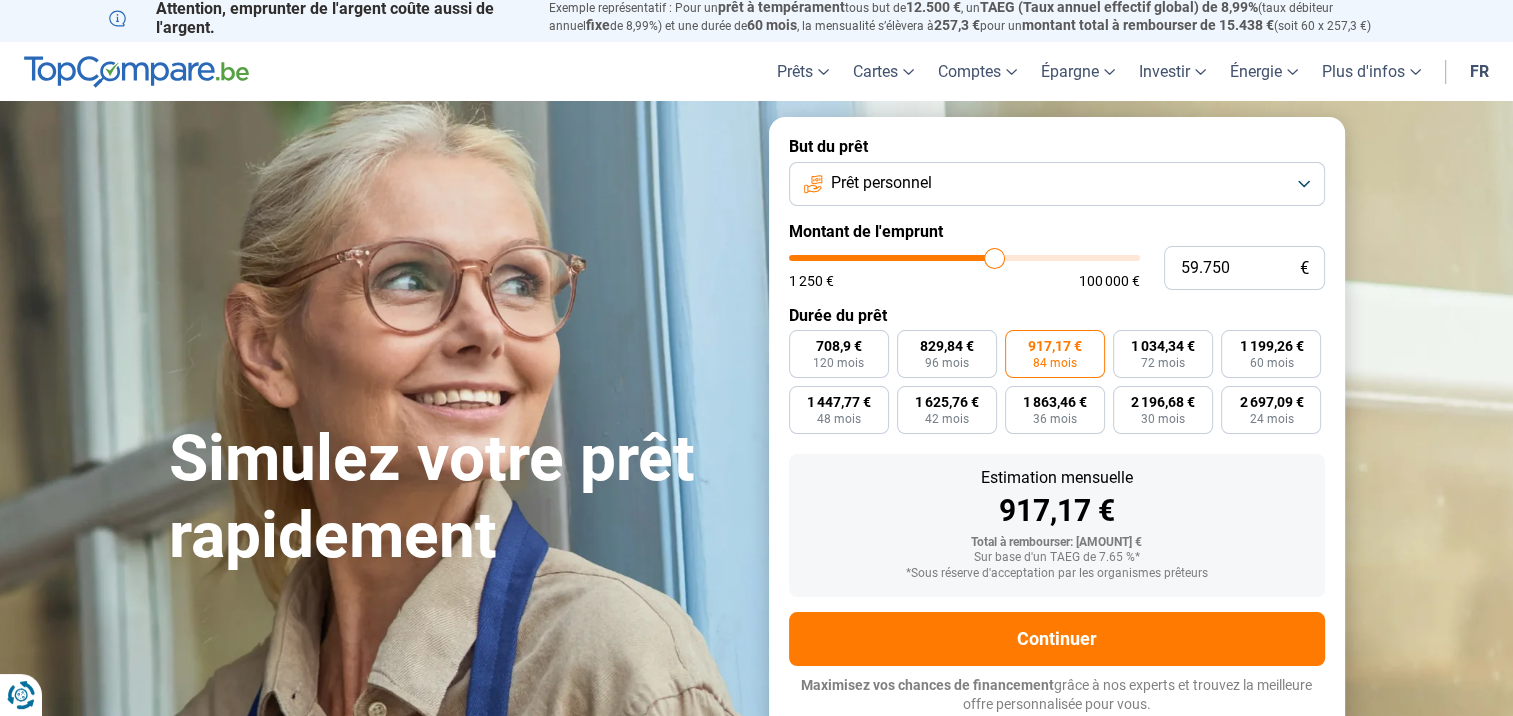 type on "59.500" 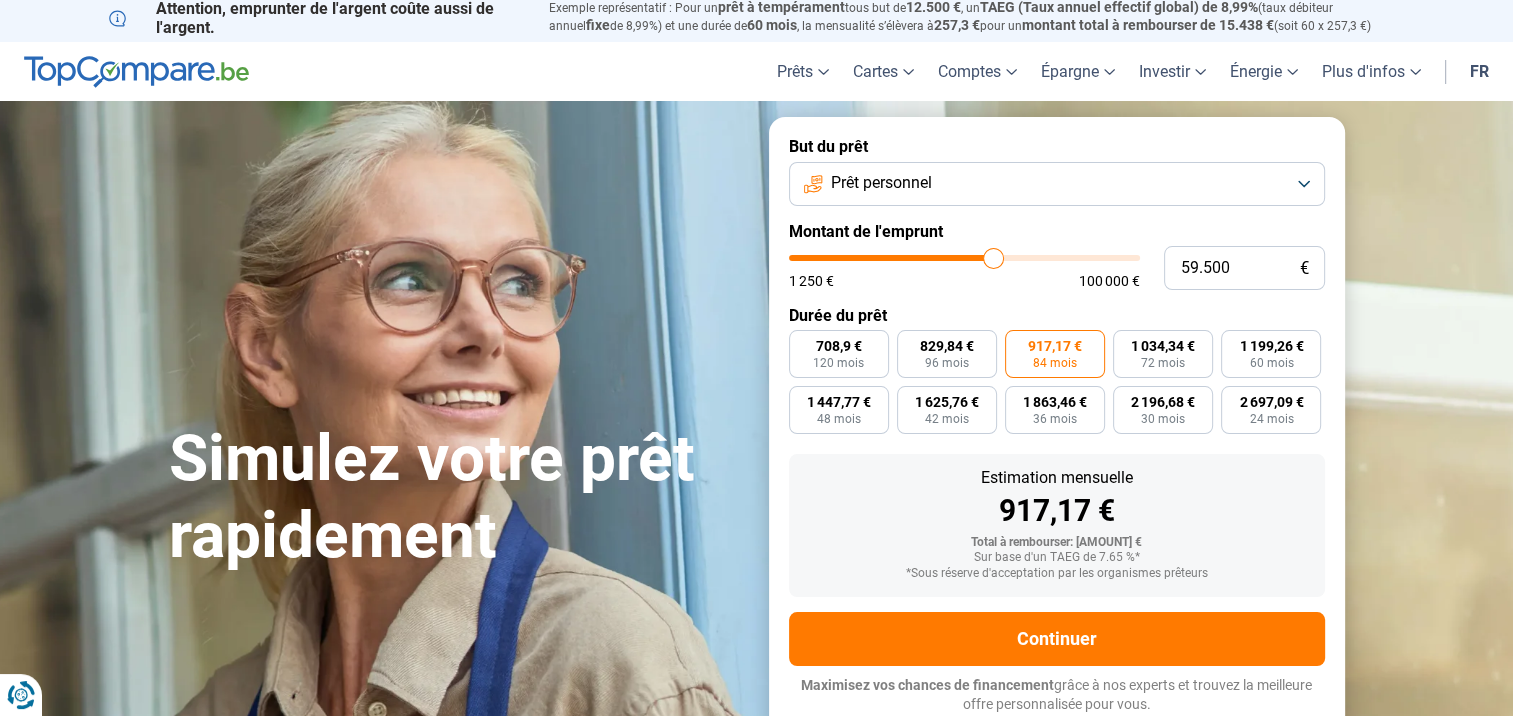 type on "59.250" 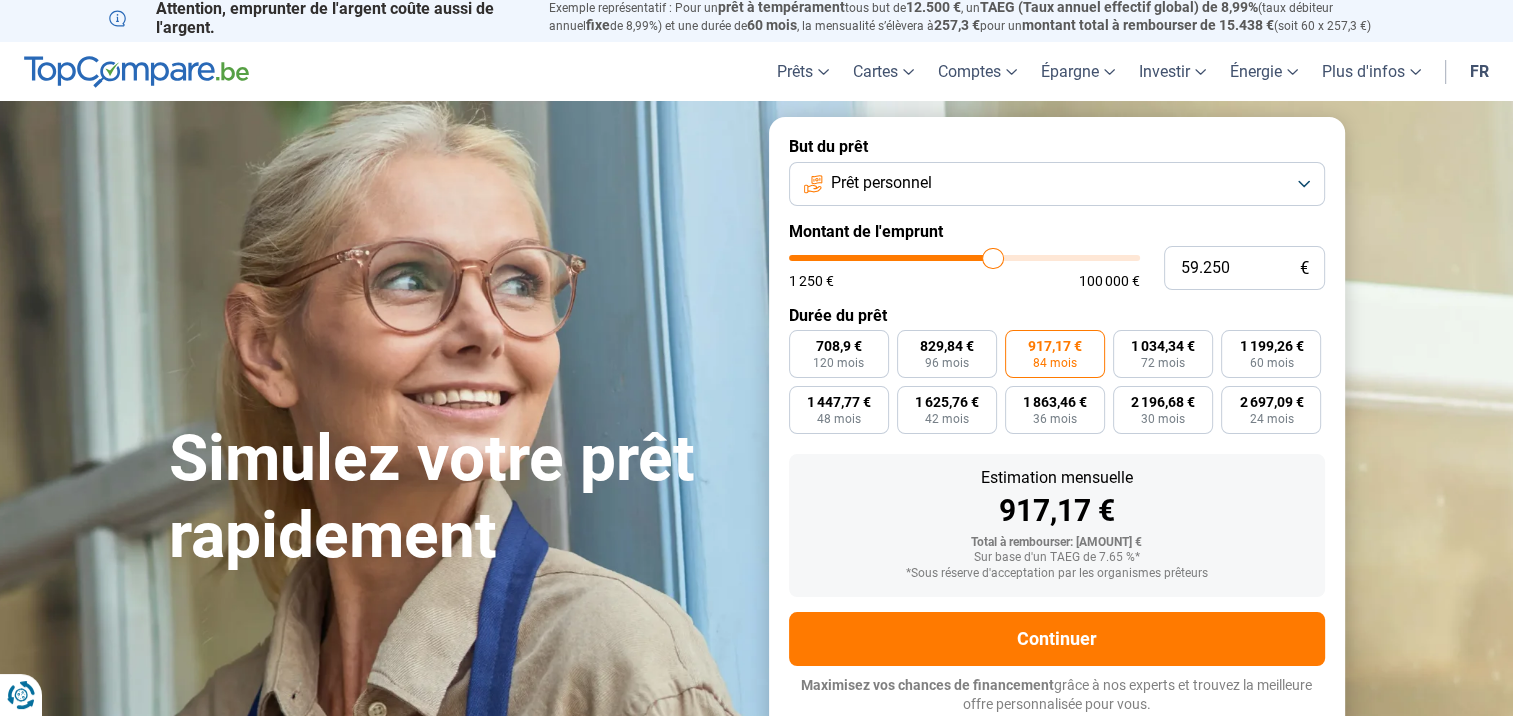 type on "59.000" 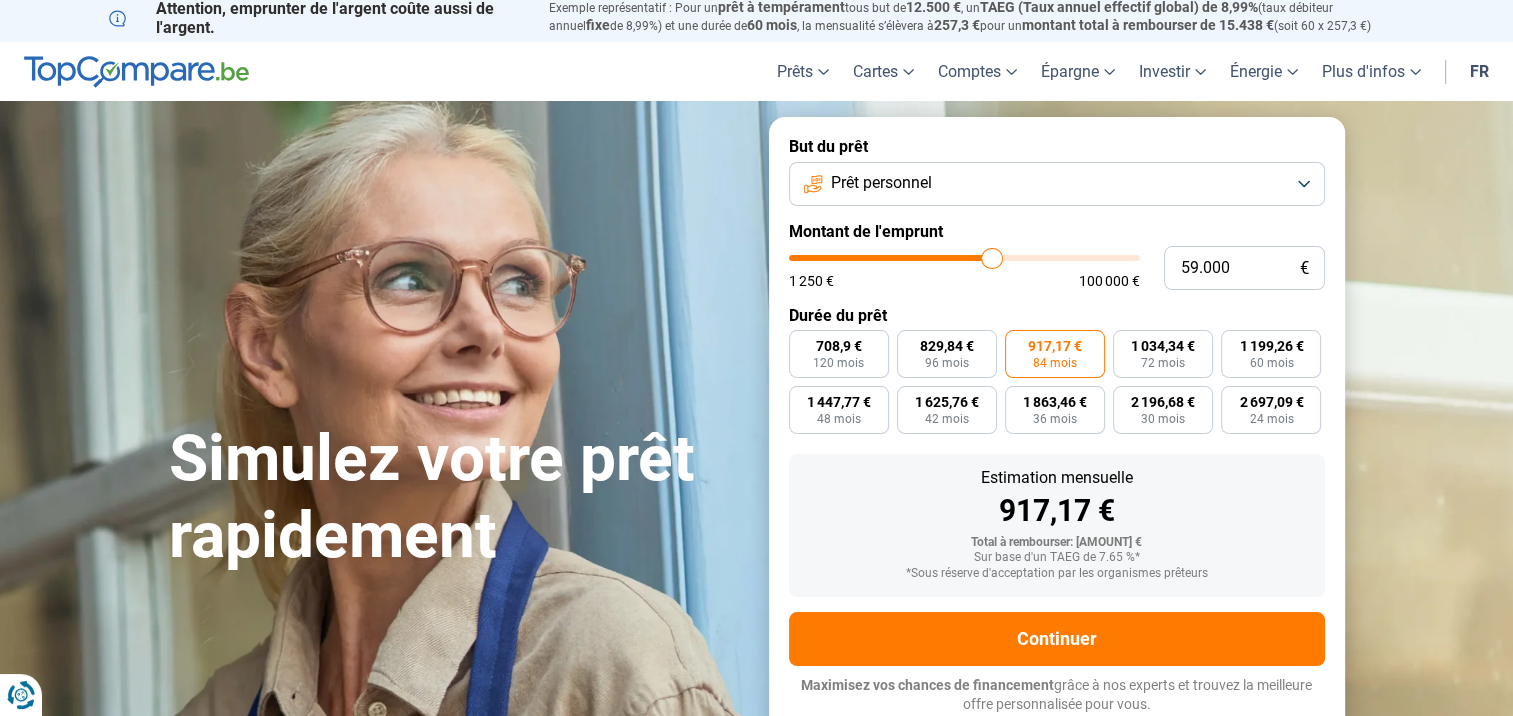 type on "58.750" 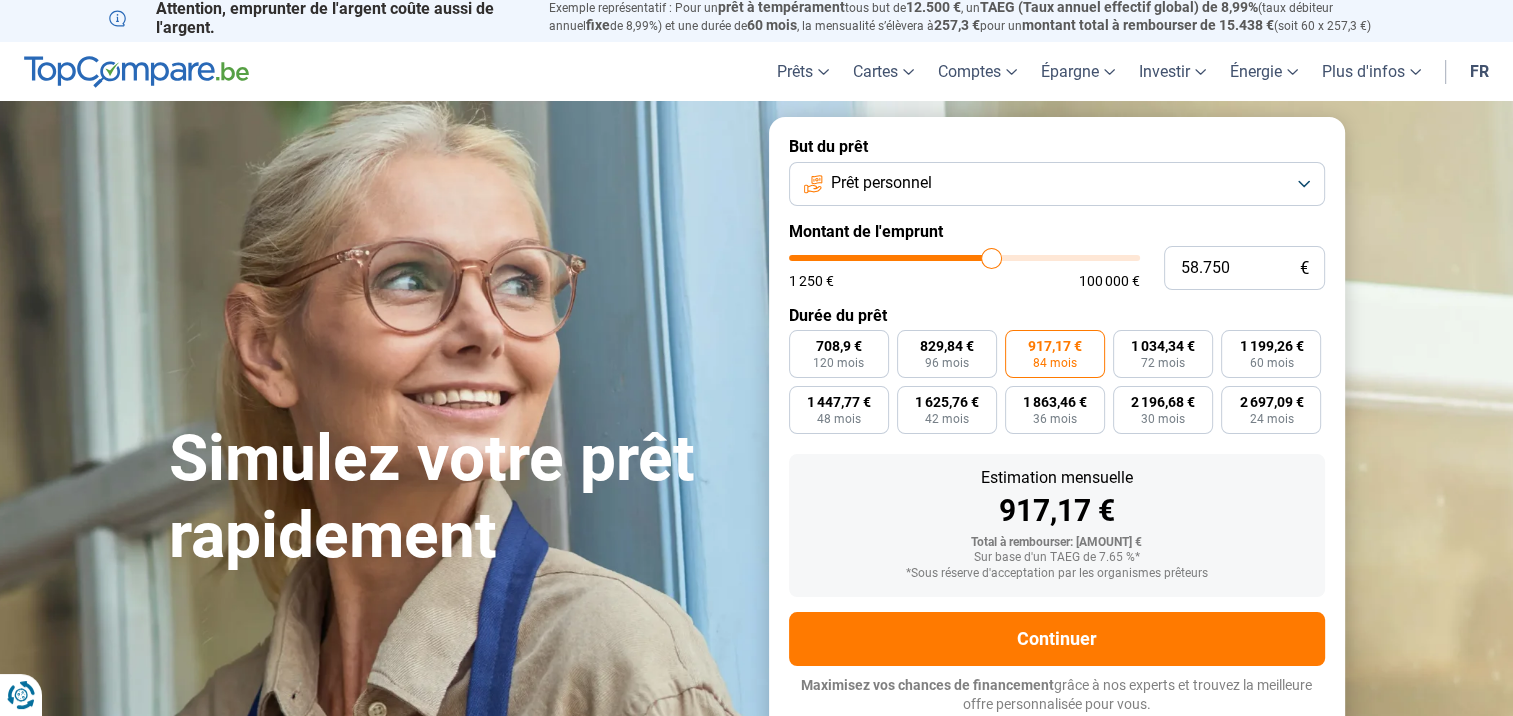 type on "58.500" 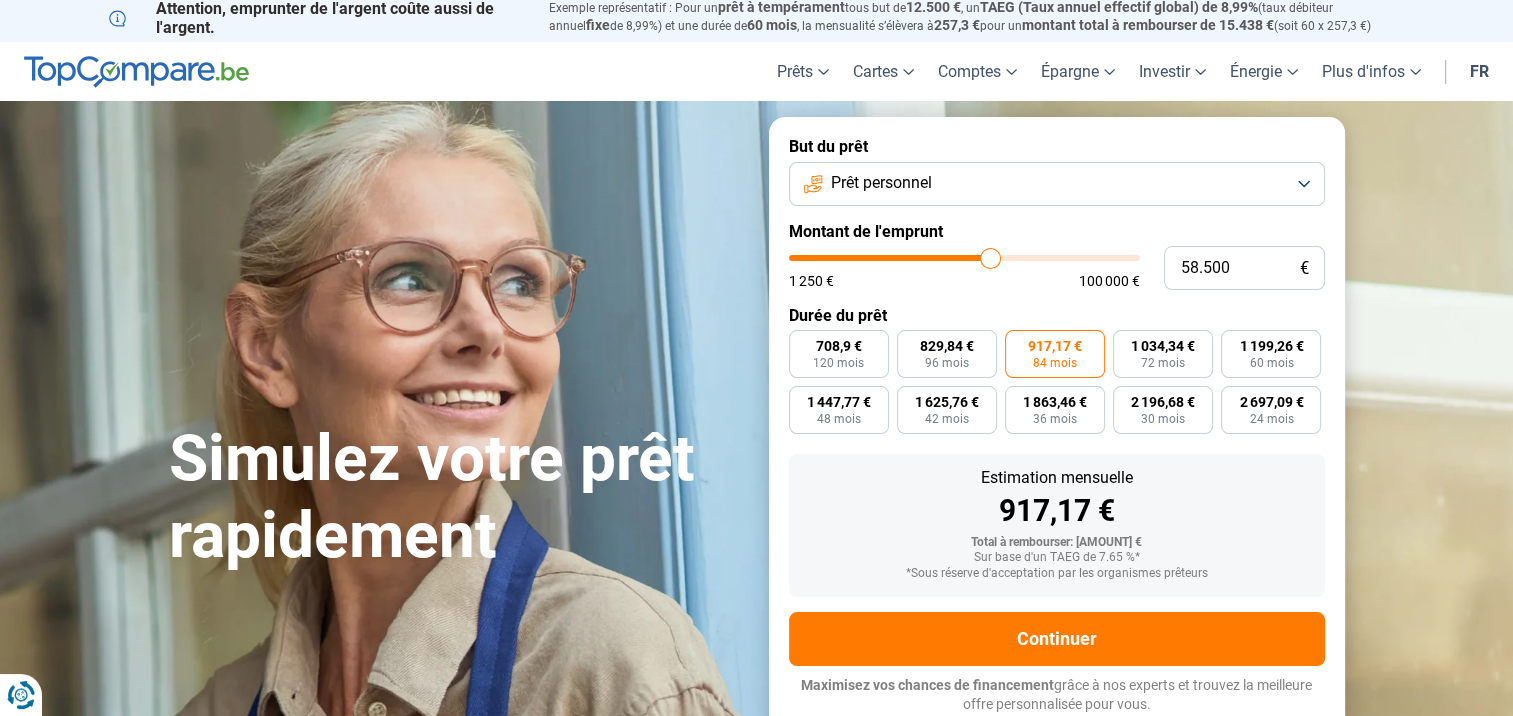 type on "58.250" 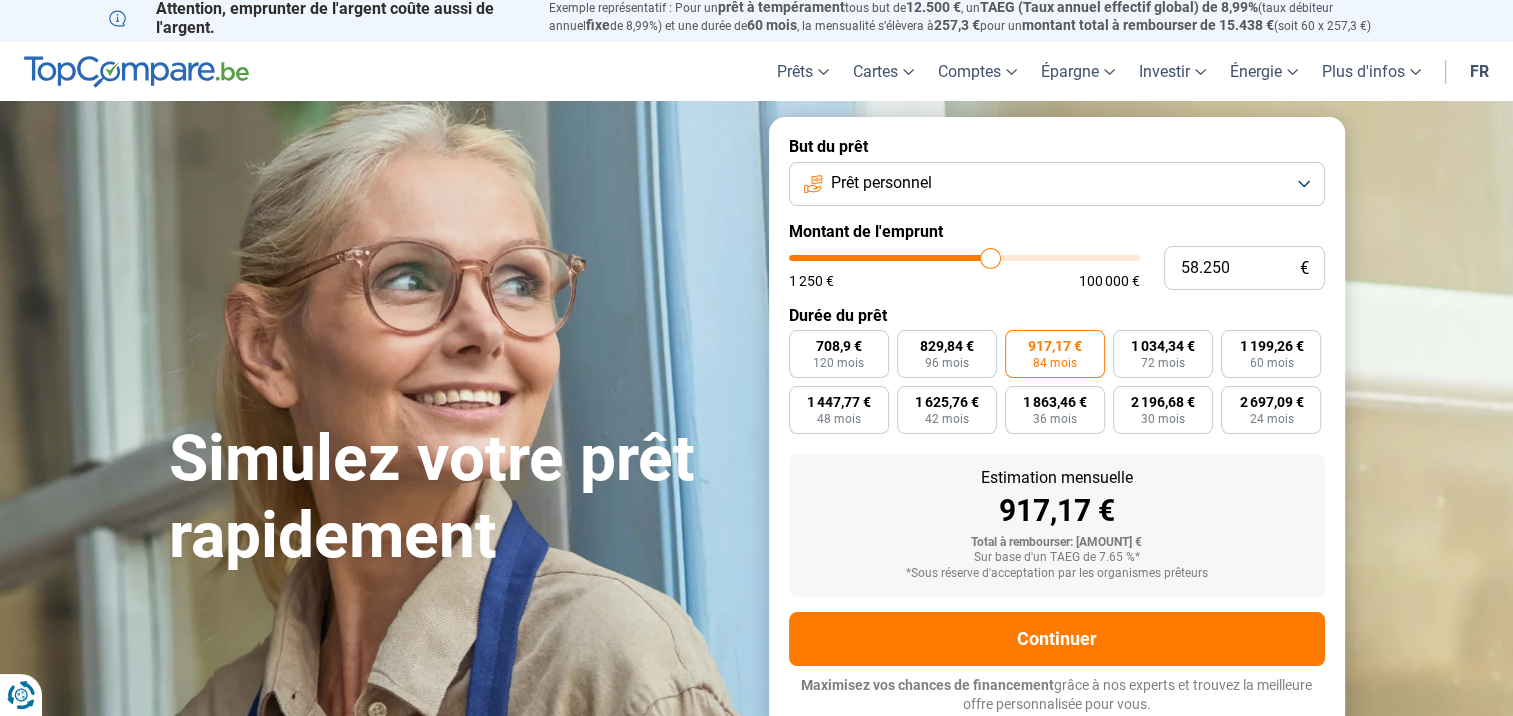 type on "58.000" 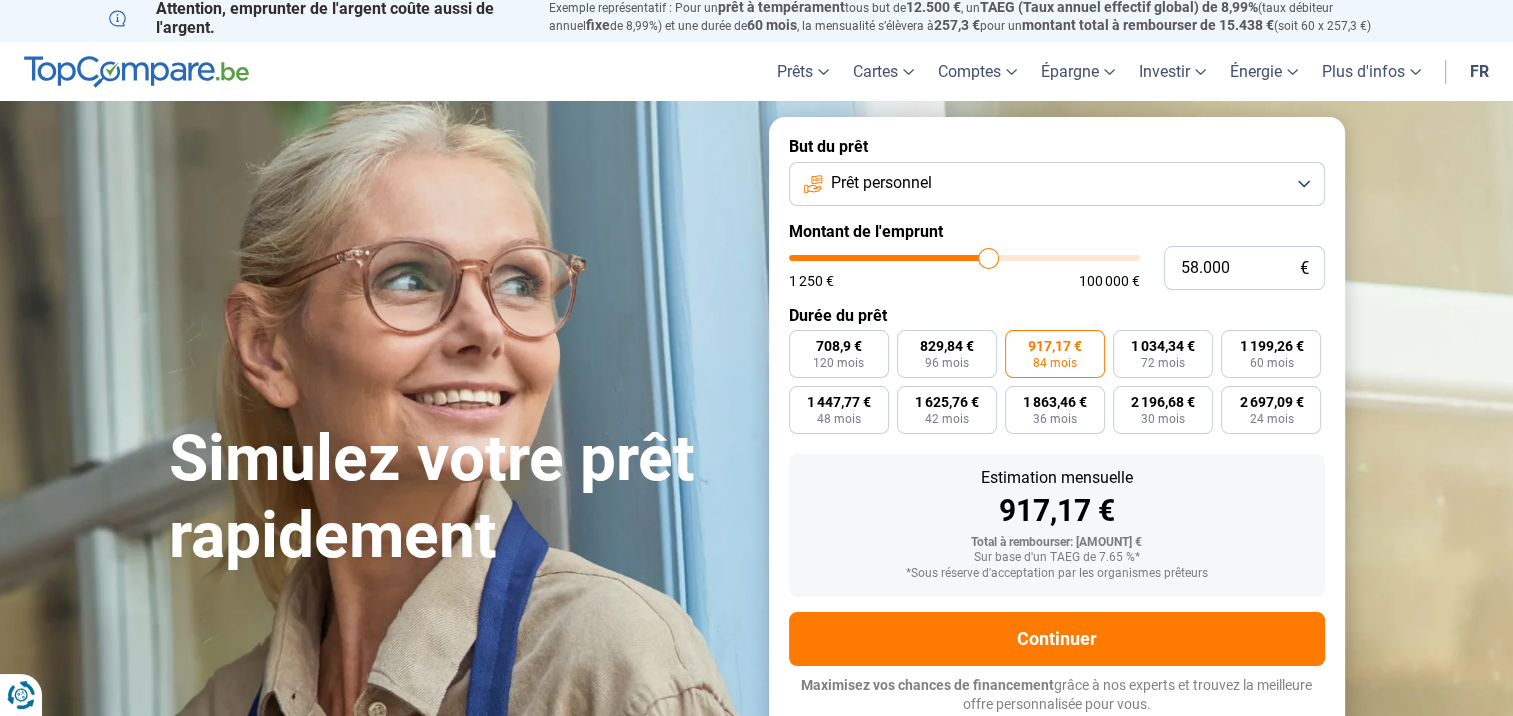 type on "57.750" 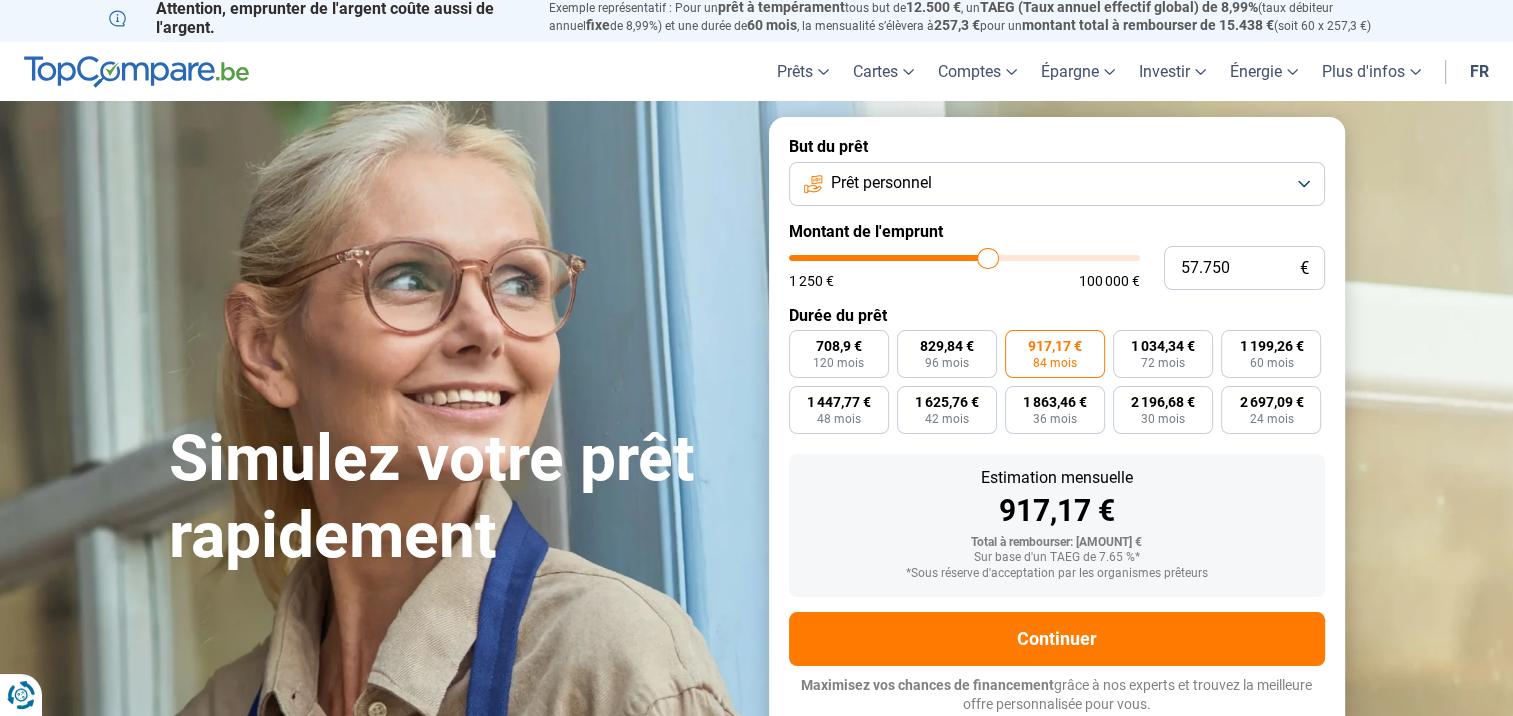 type on "57.500" 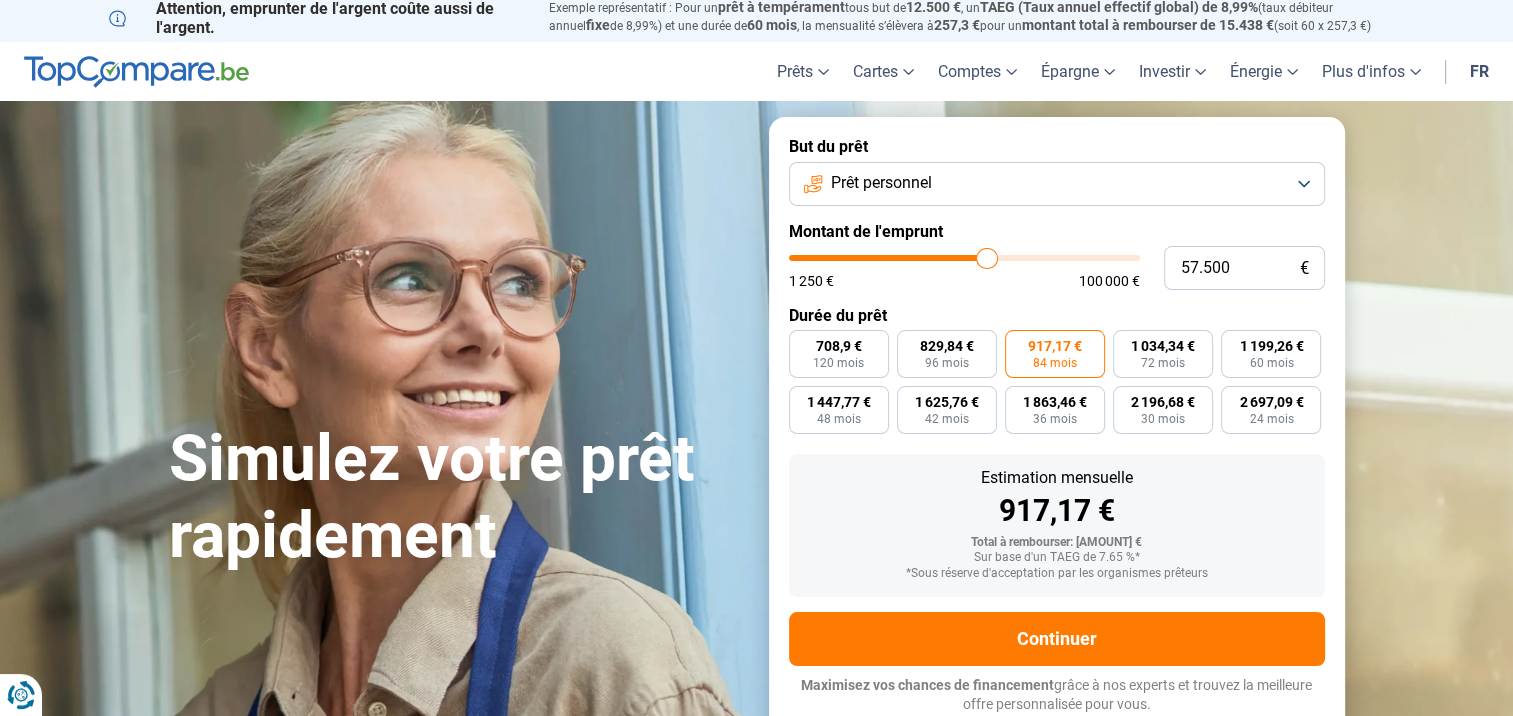 type on "57.250" 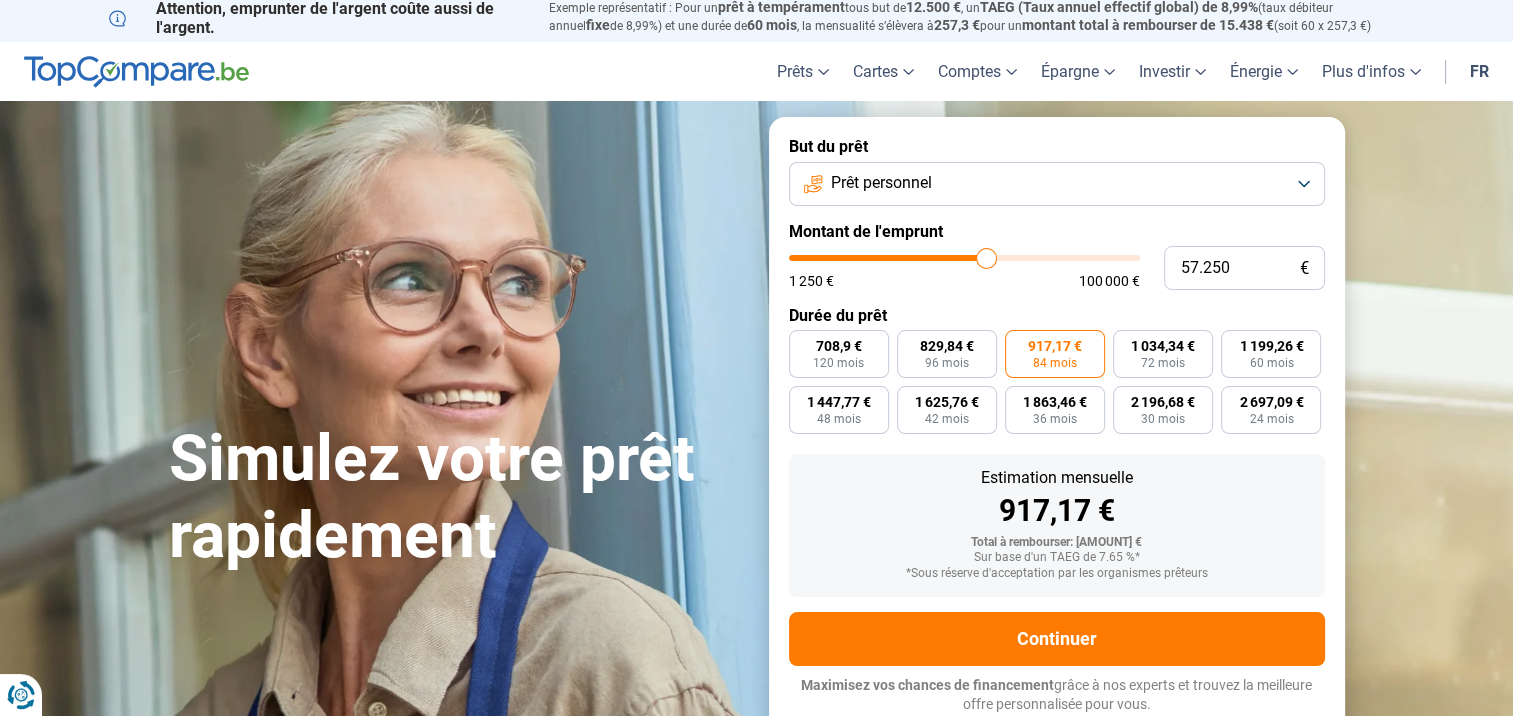 type on "57.000" 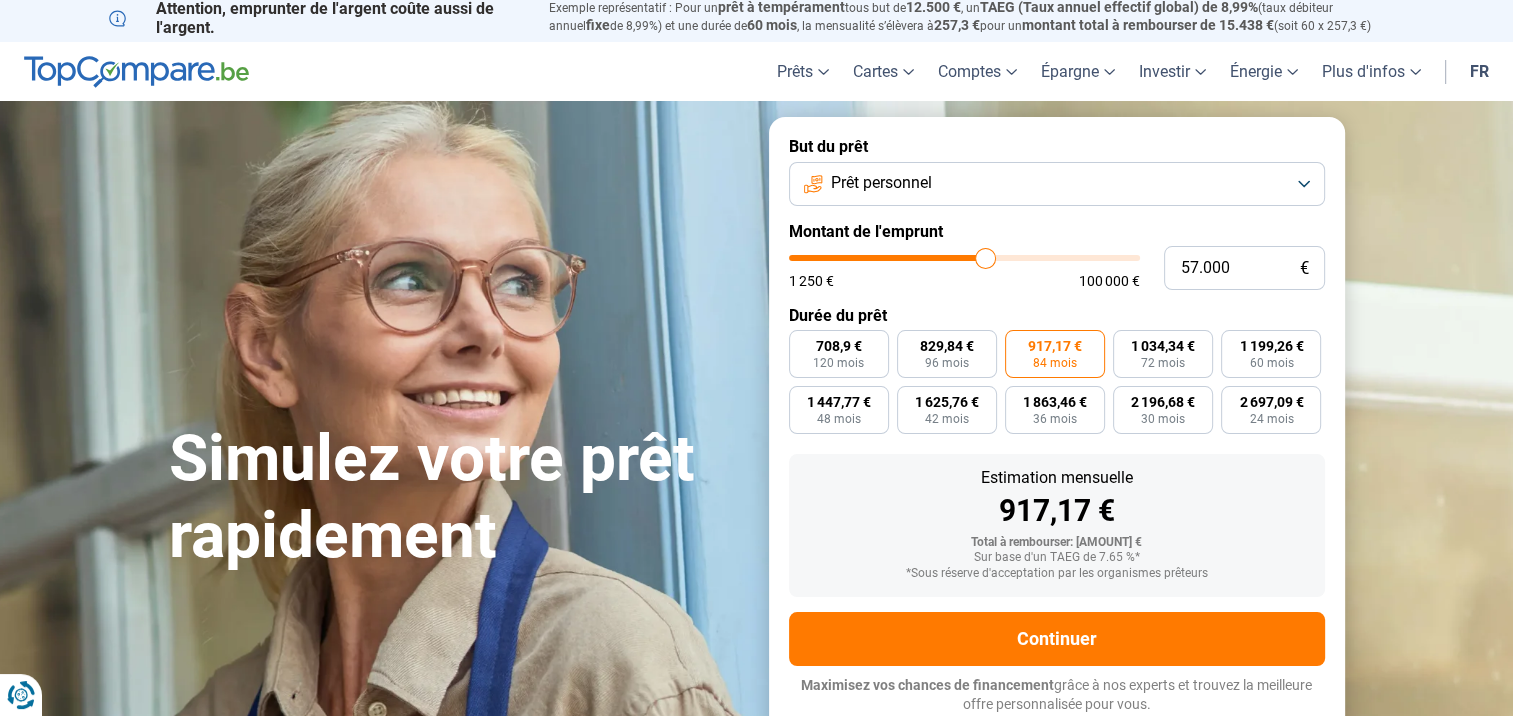 type on "56.750" 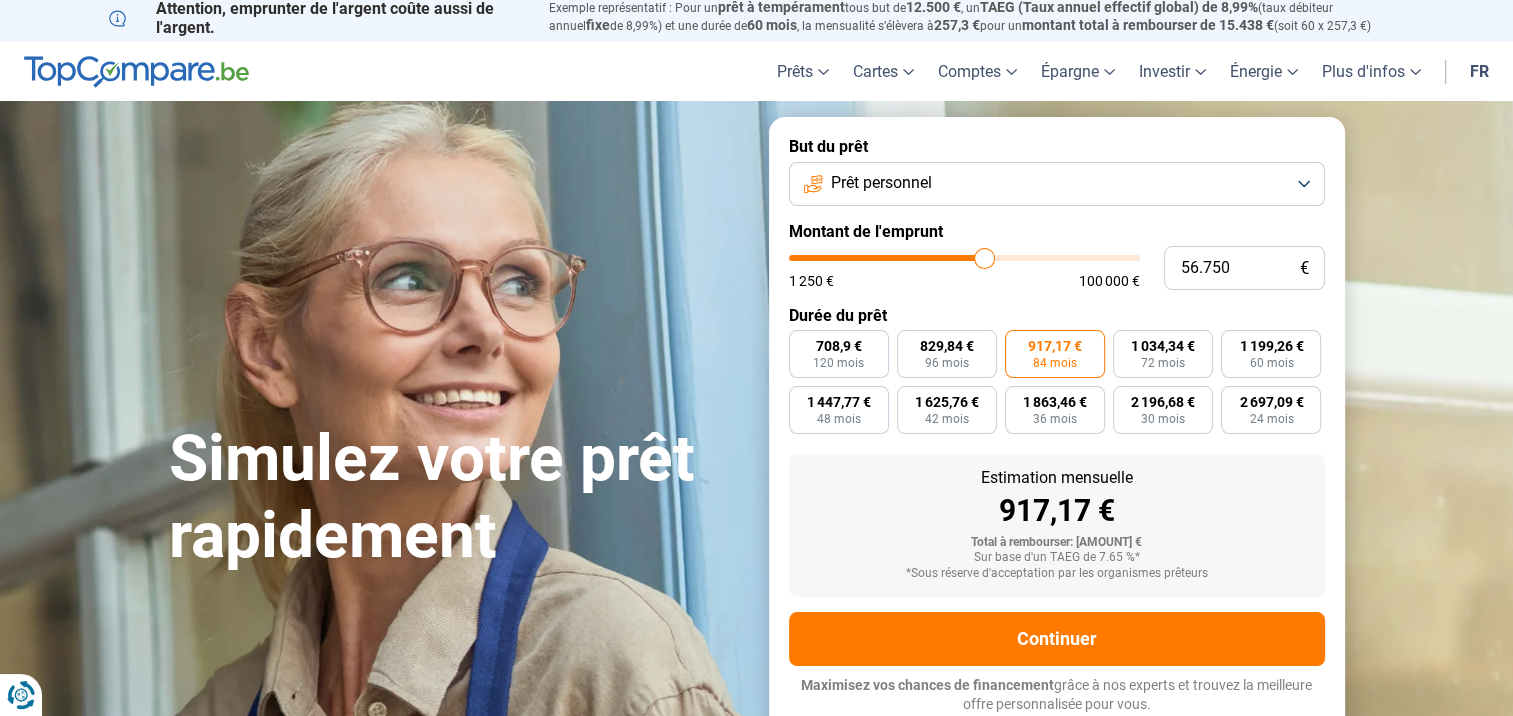 type on "56.500" 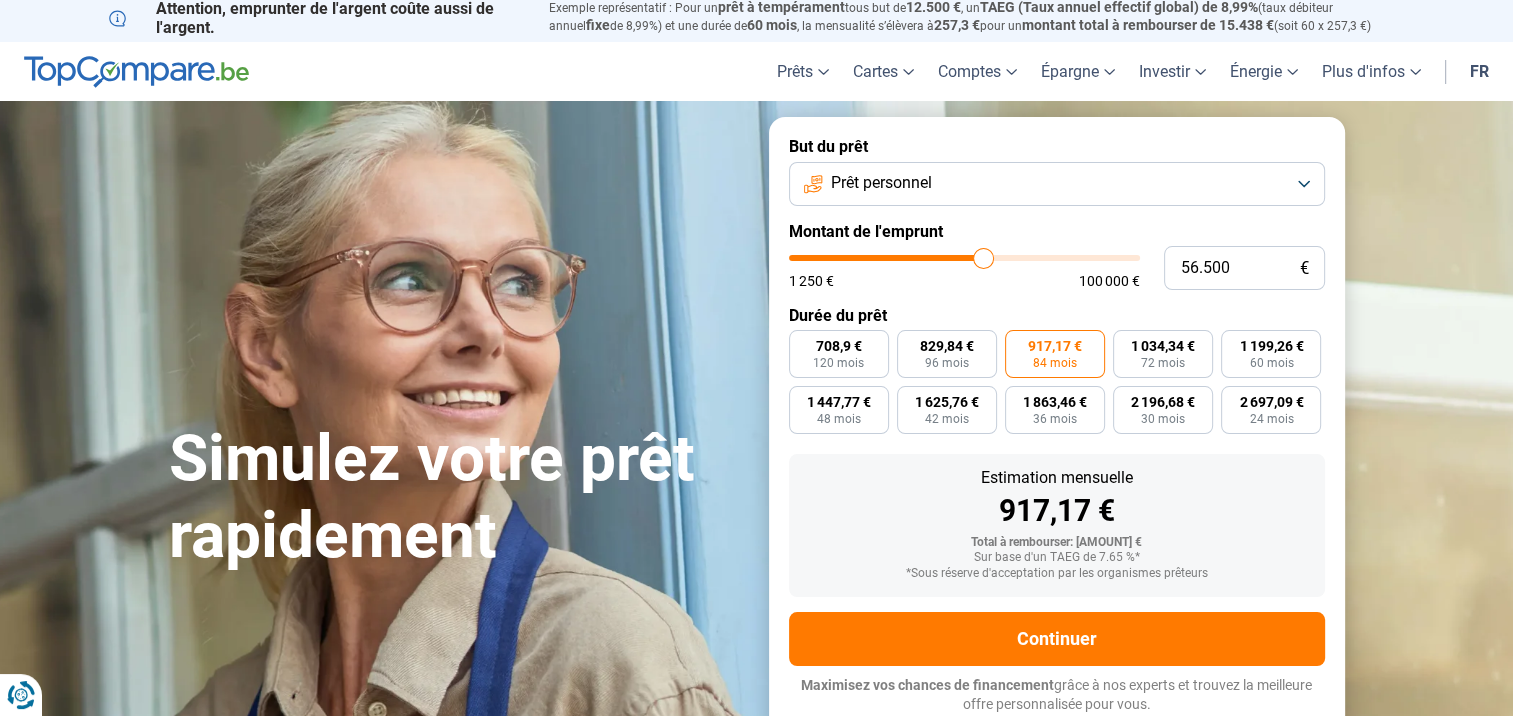 type on "56.250" 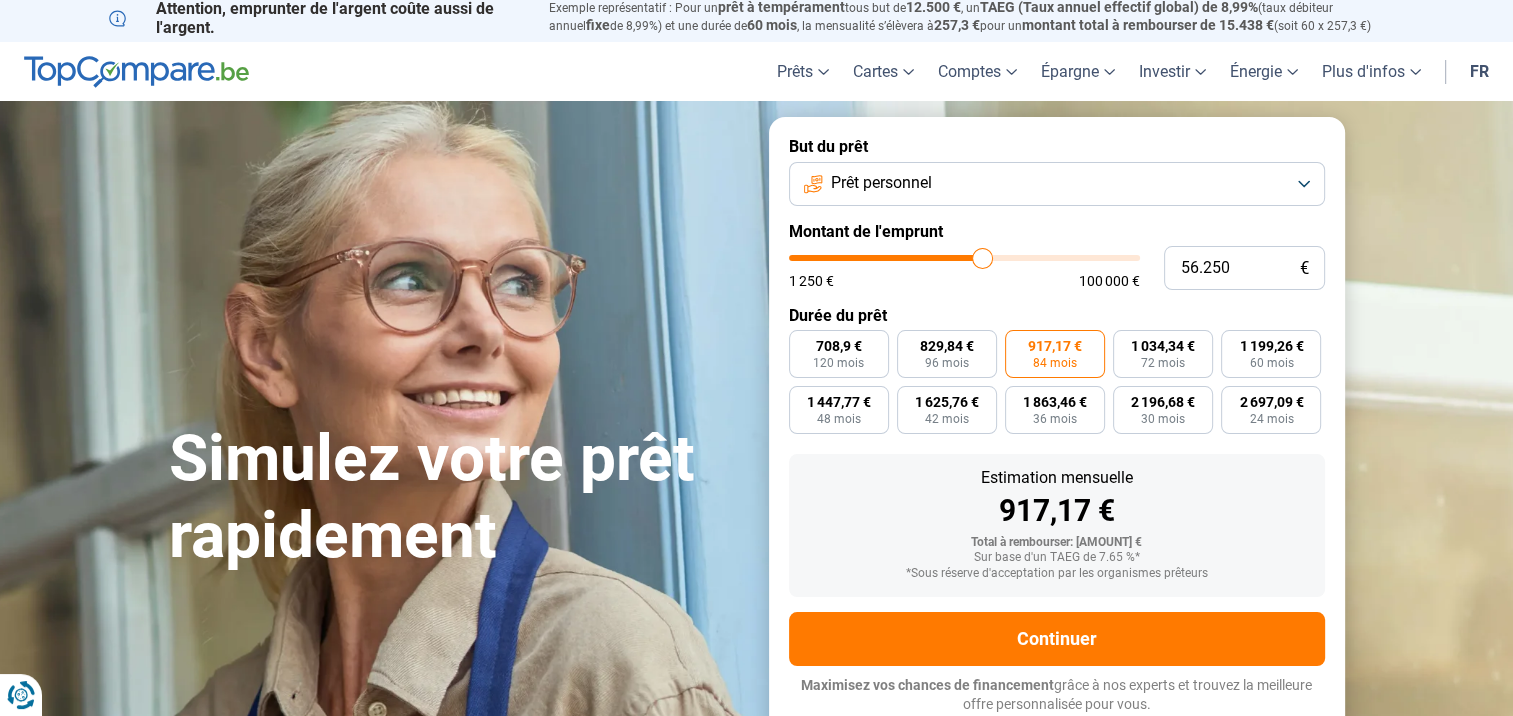 type on "56.000" 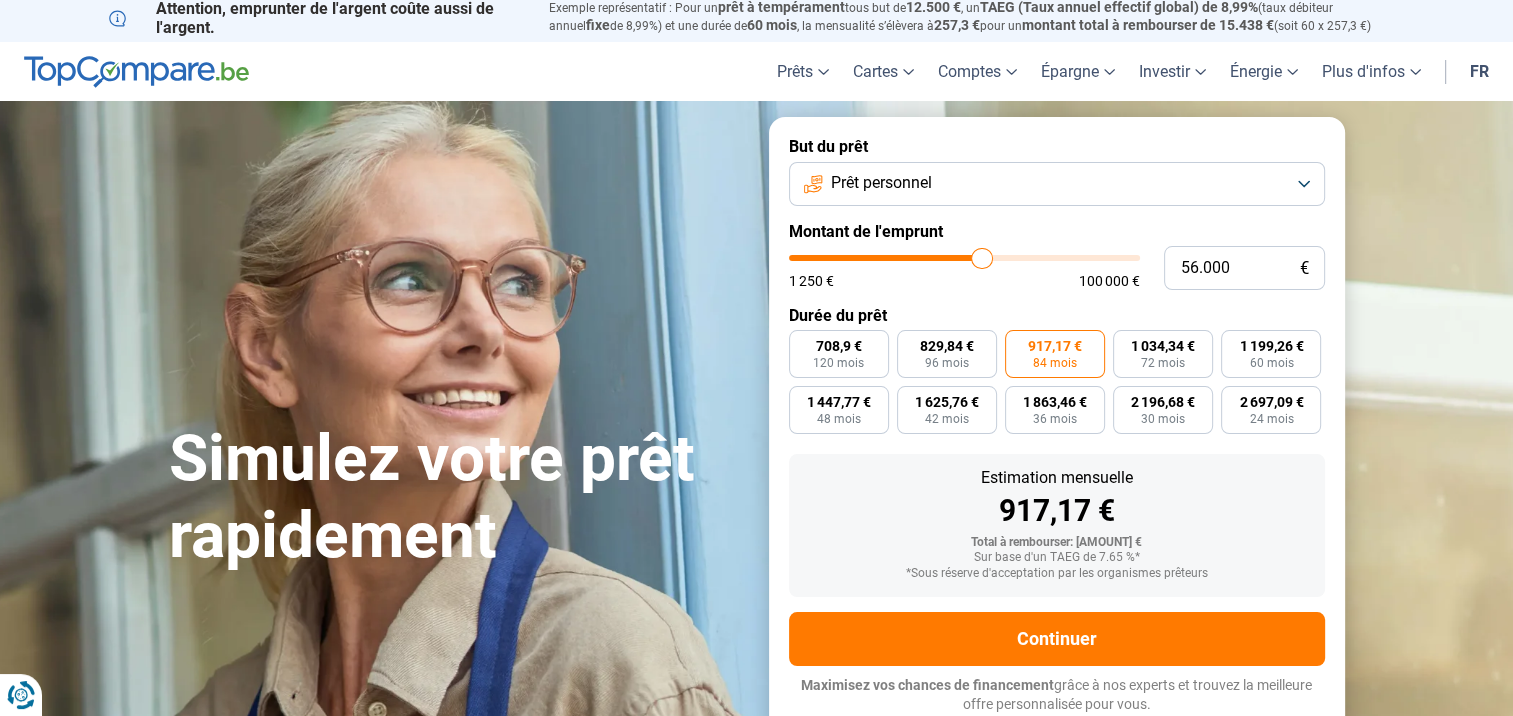type on "55.750" 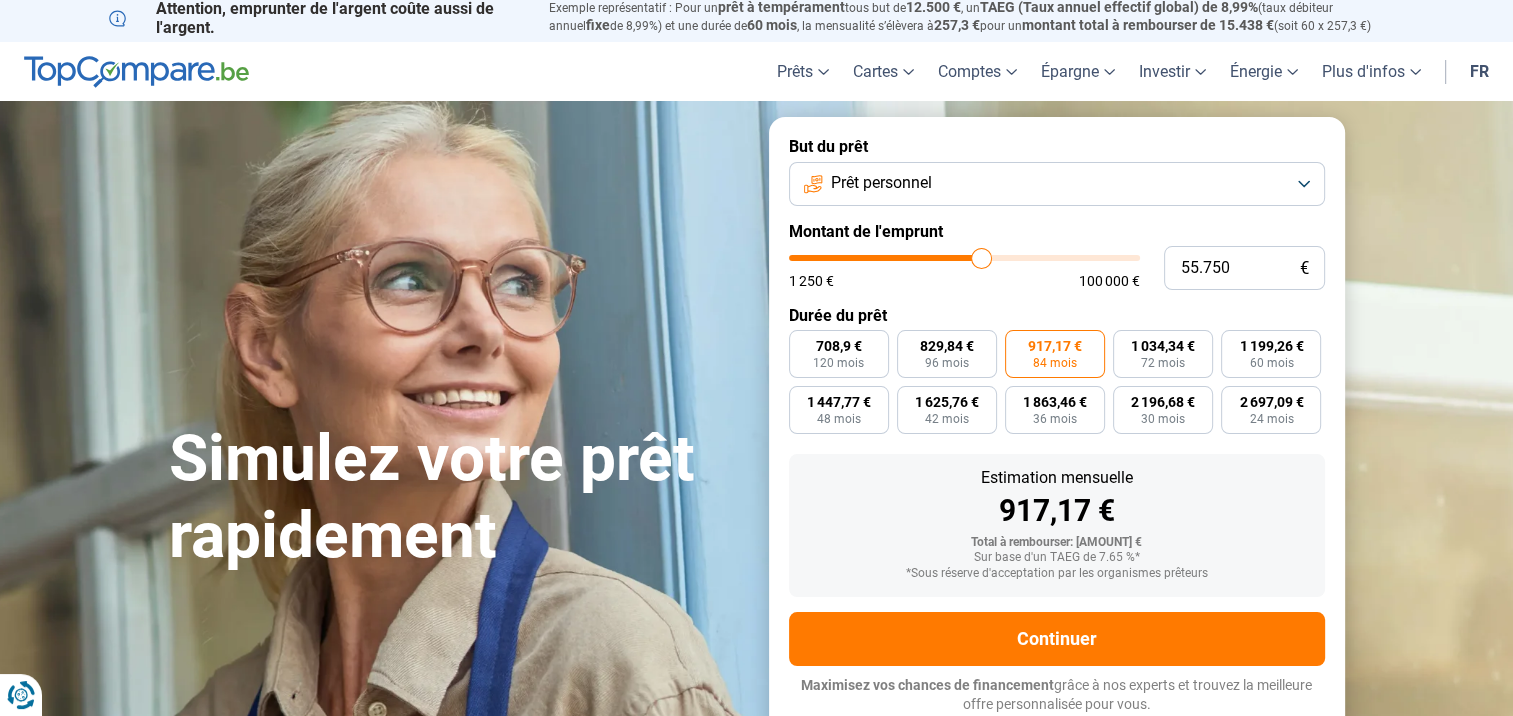type on "55.500" 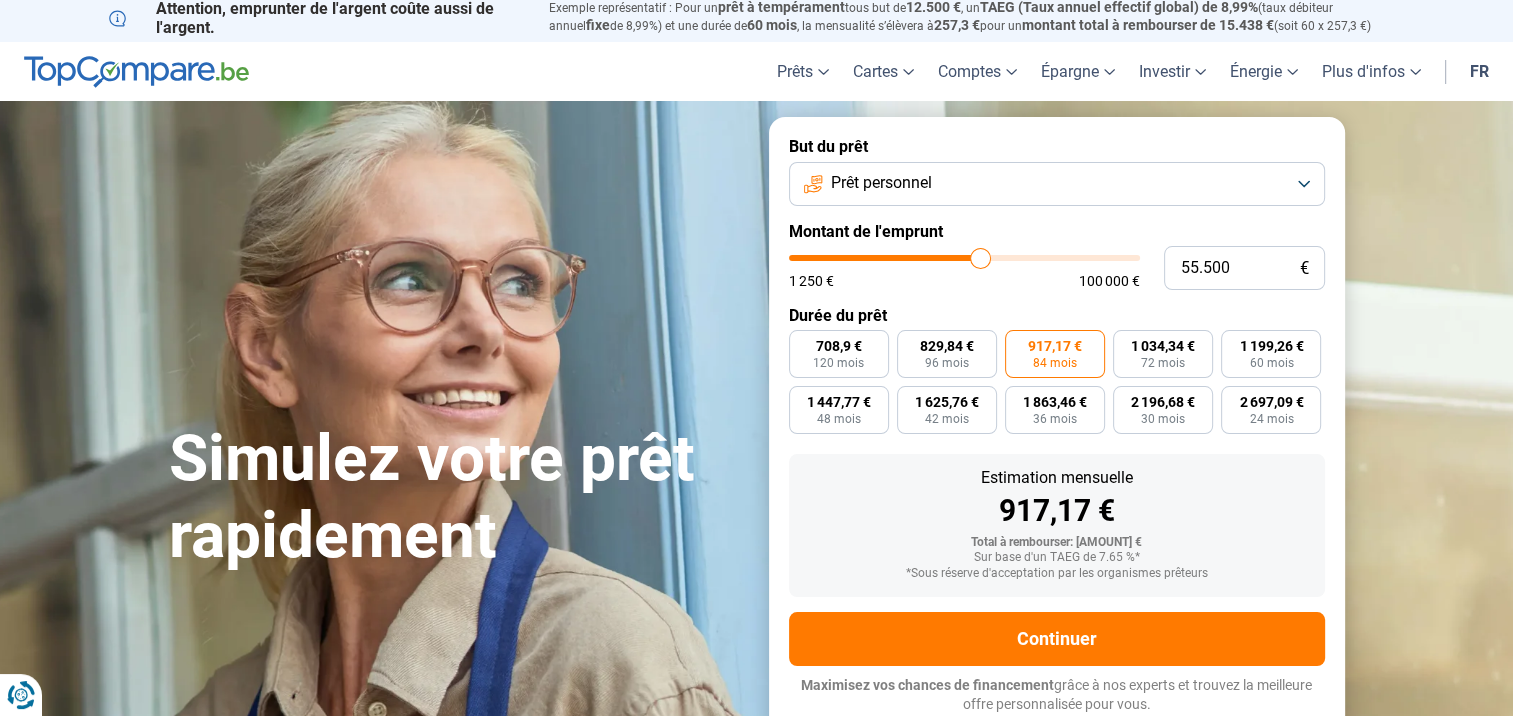type on "[AMOUNT]" 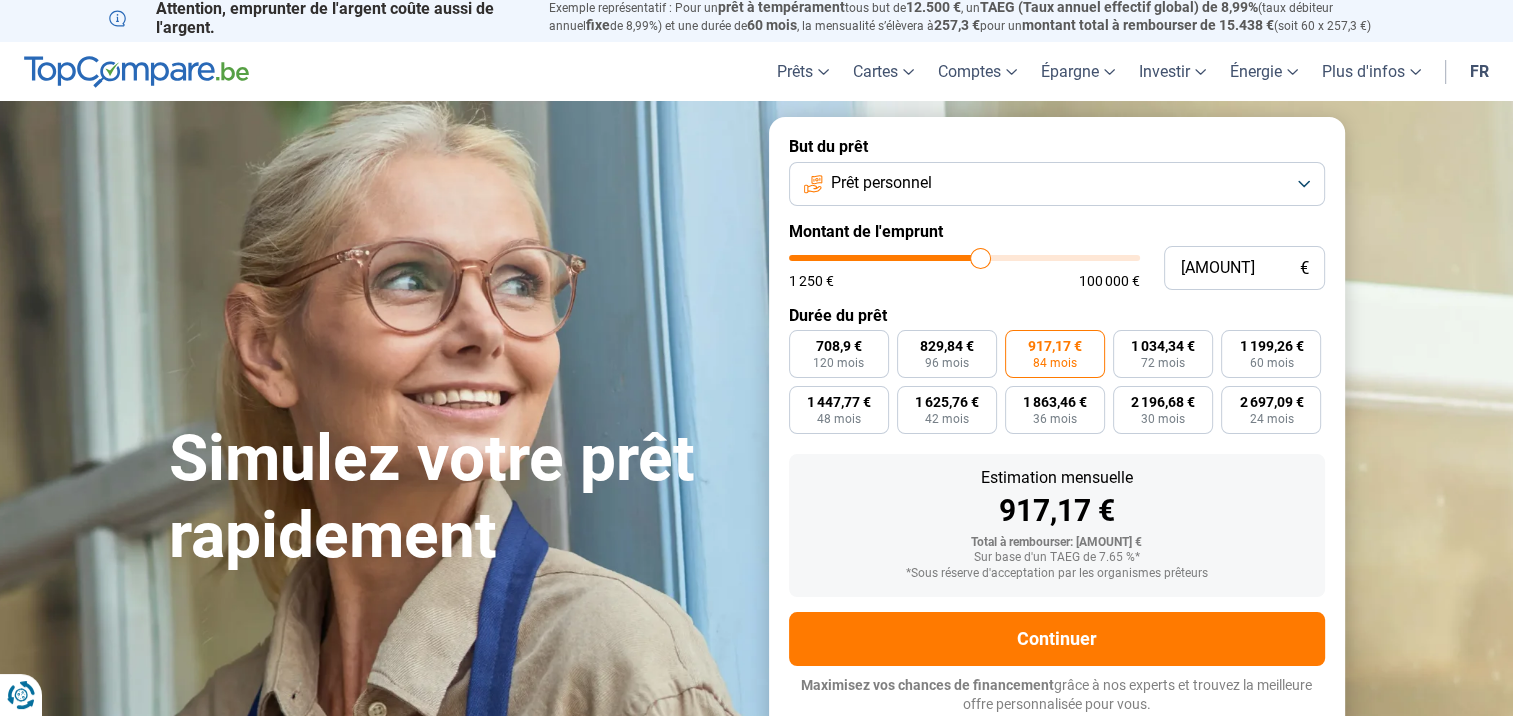 type on "55.000" 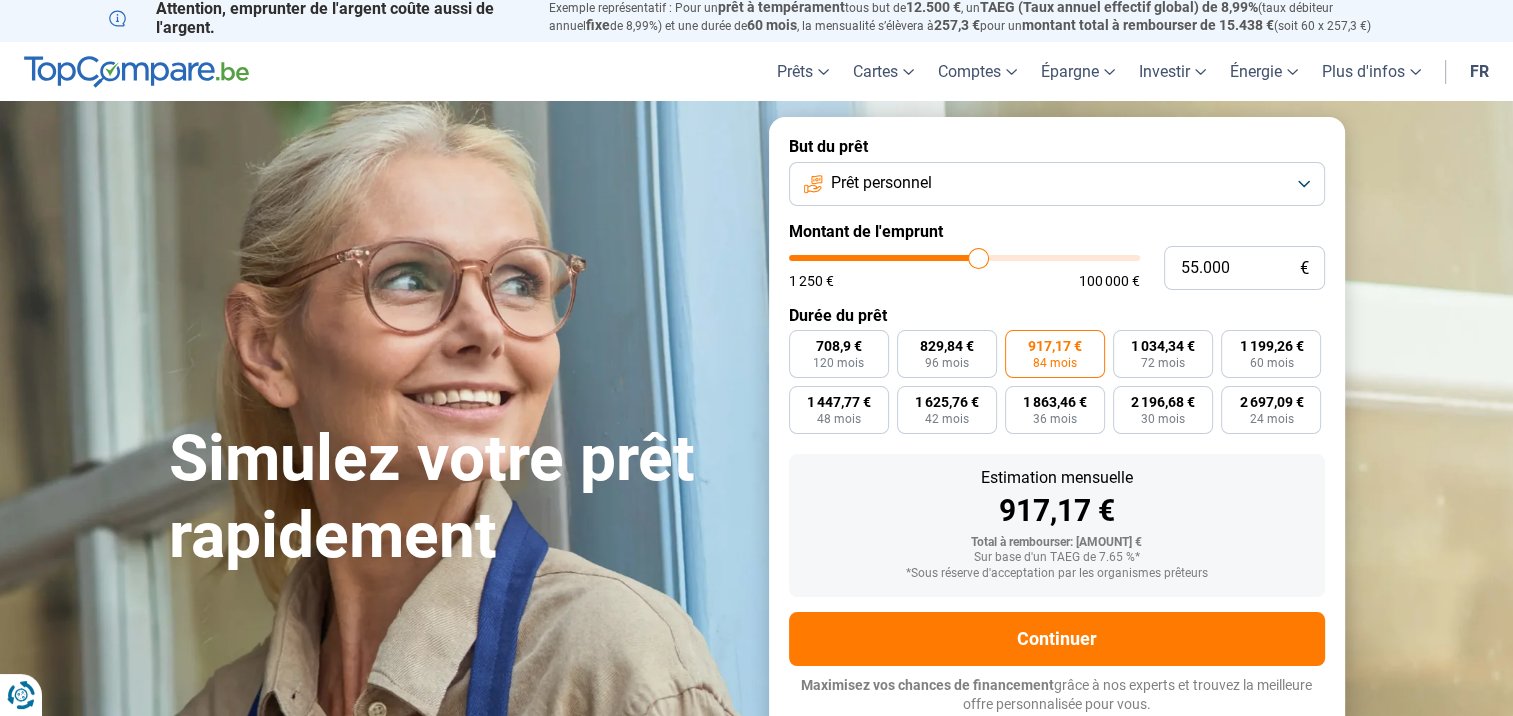 drag, startPoint x: 998, startPoint y: 256, endPoint x: 978, endPoint y: 255, distance: 20.024984 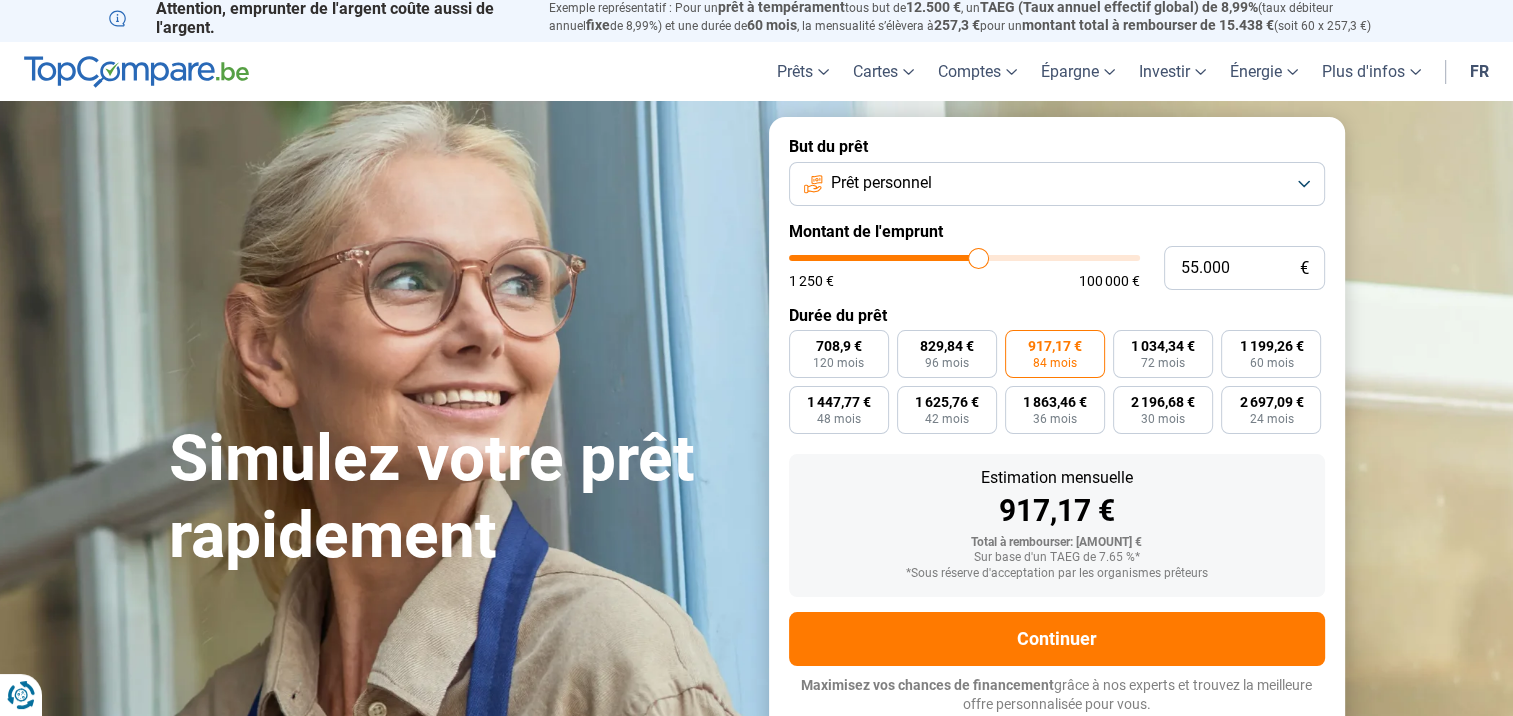 type on "55000" 